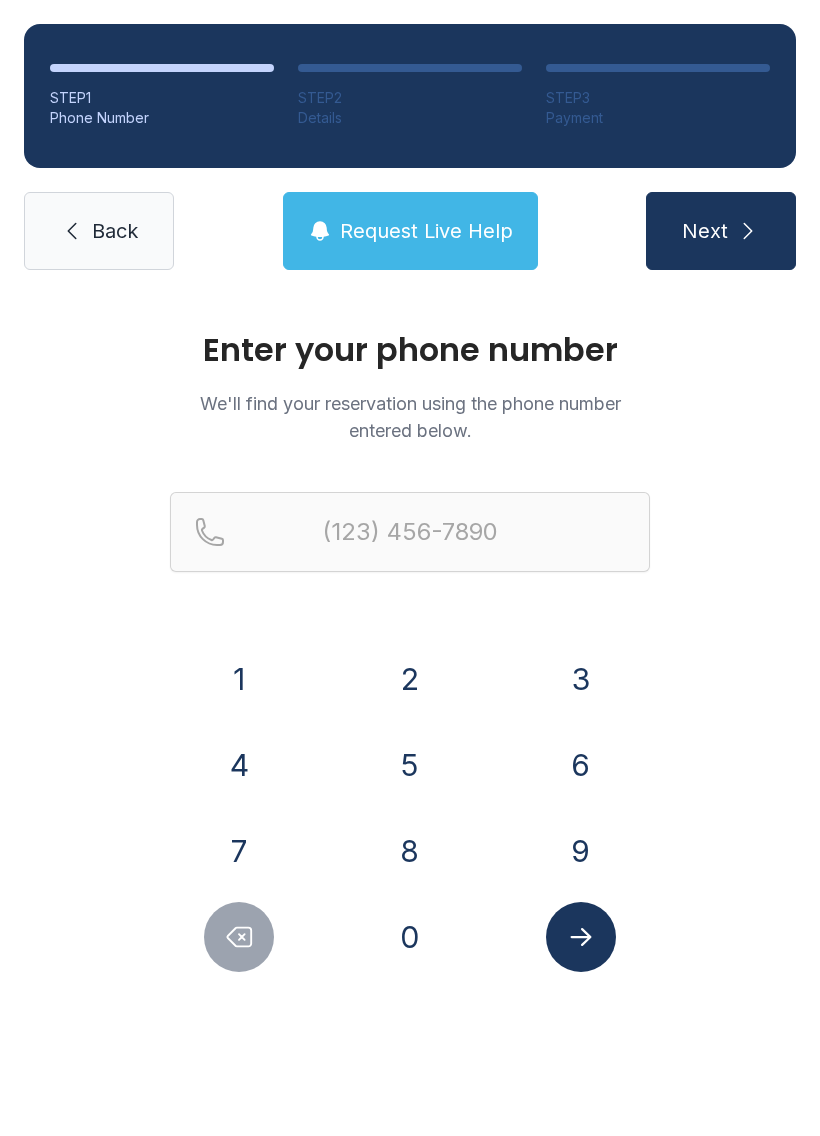 scroll, scrollTop: 0, scrollLeft: 0, axis: both 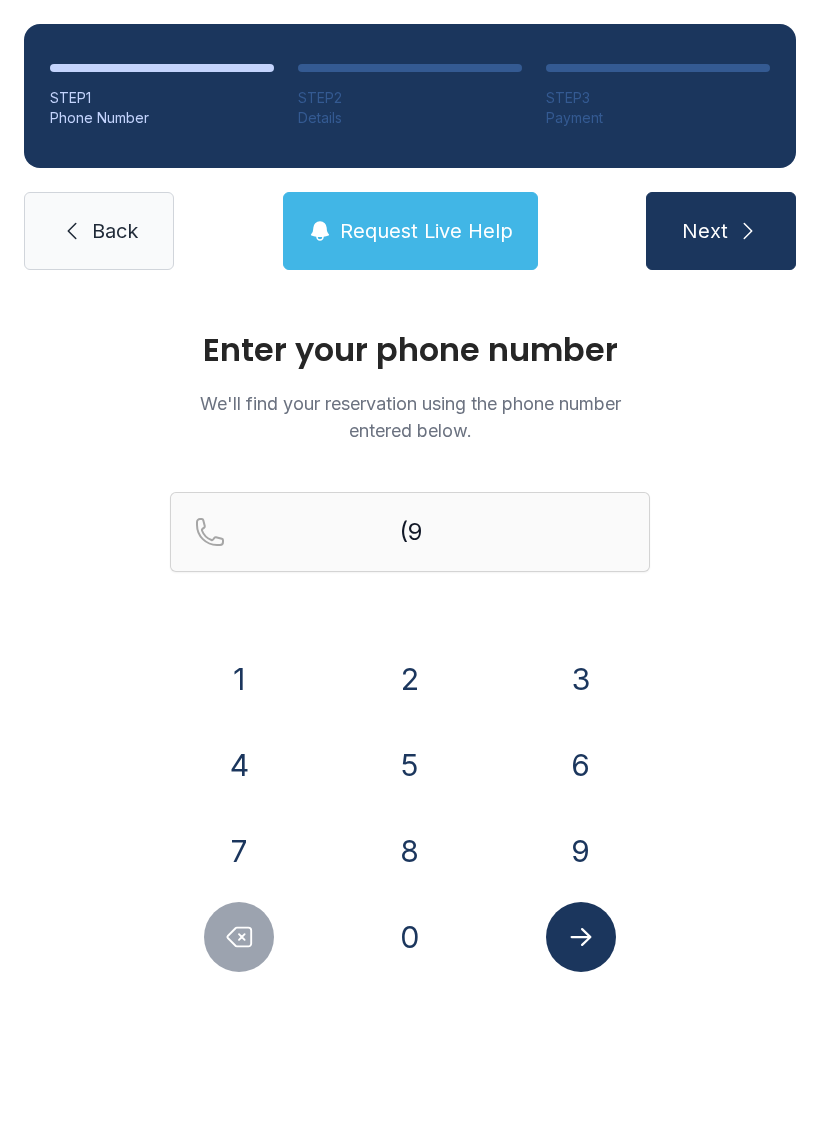 click on "1" at bounding box center [239, 679] 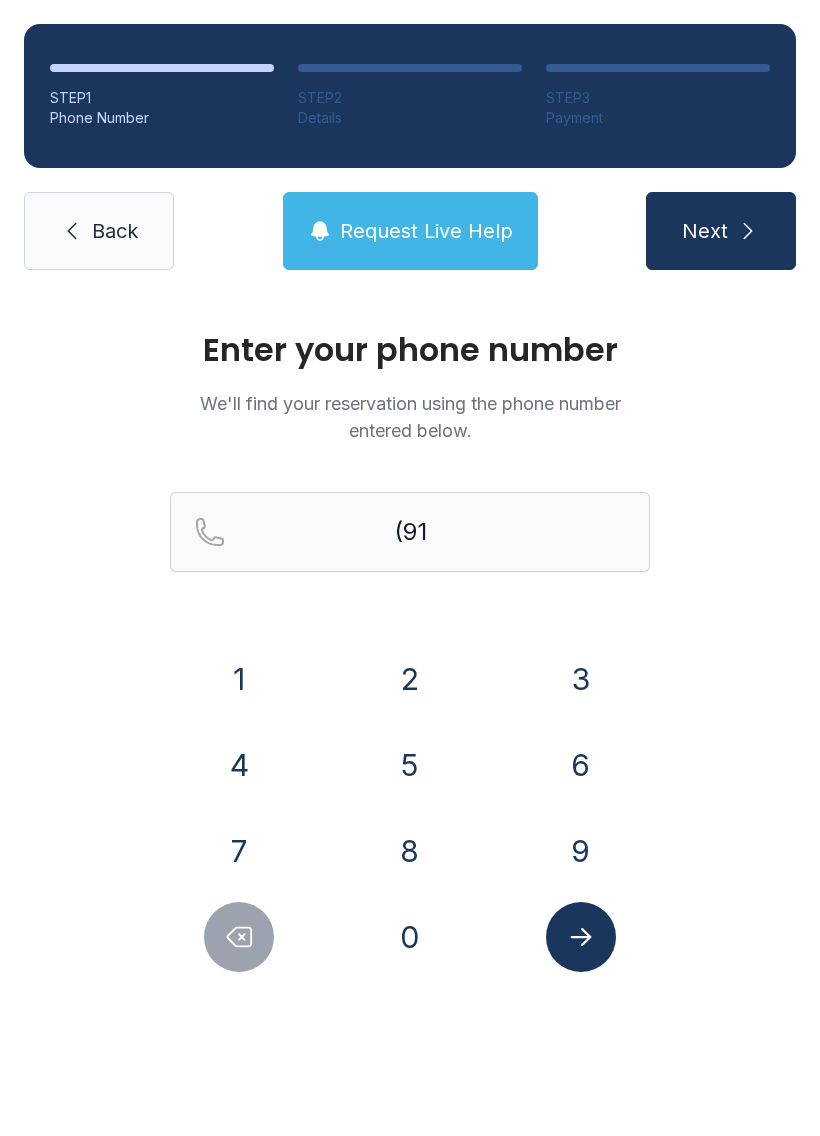 click on "2" at bounding box center (239, 679) 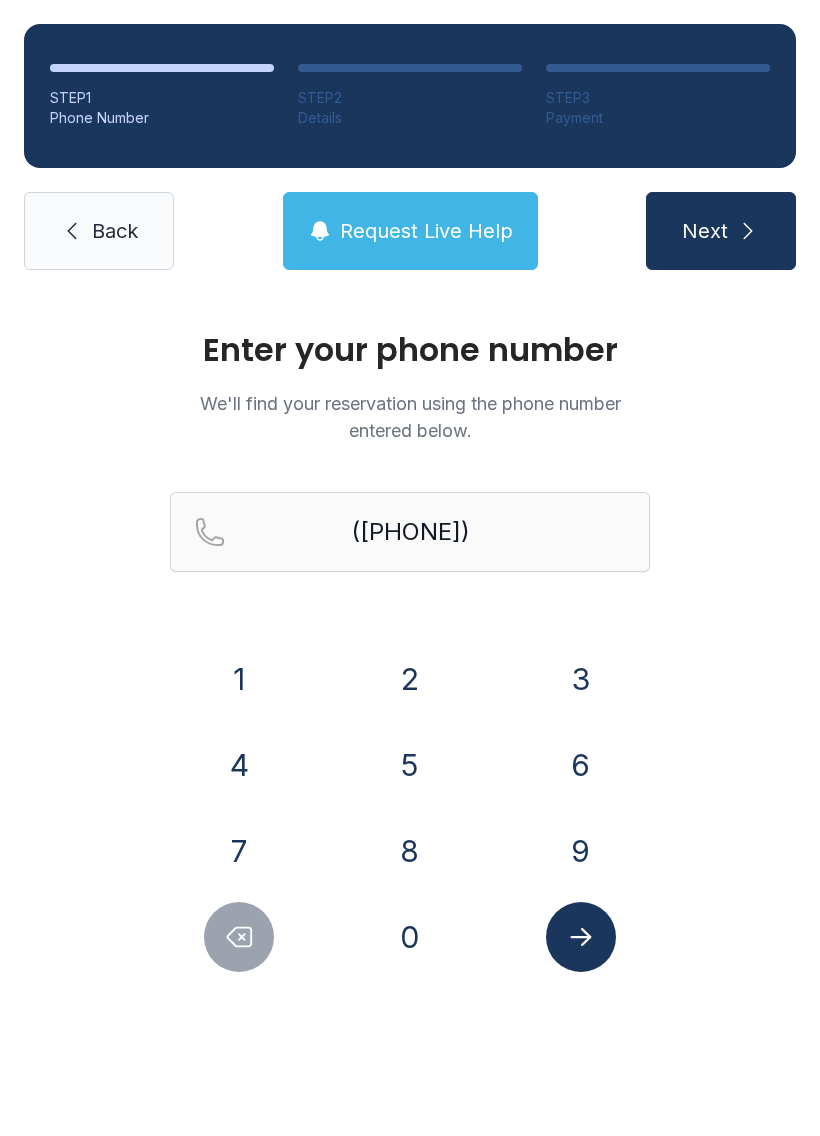 click on "2" at bounding box center (239, 679) 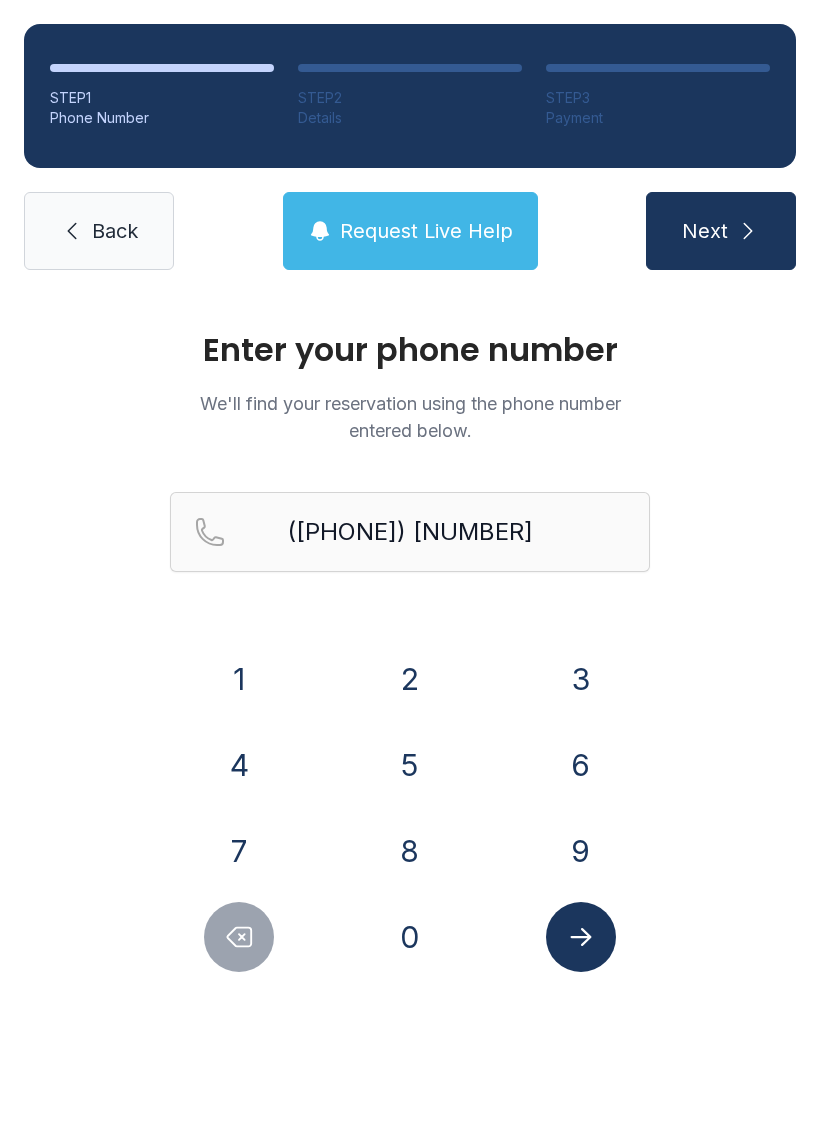 click on "7" at bounding box center [239, 679] 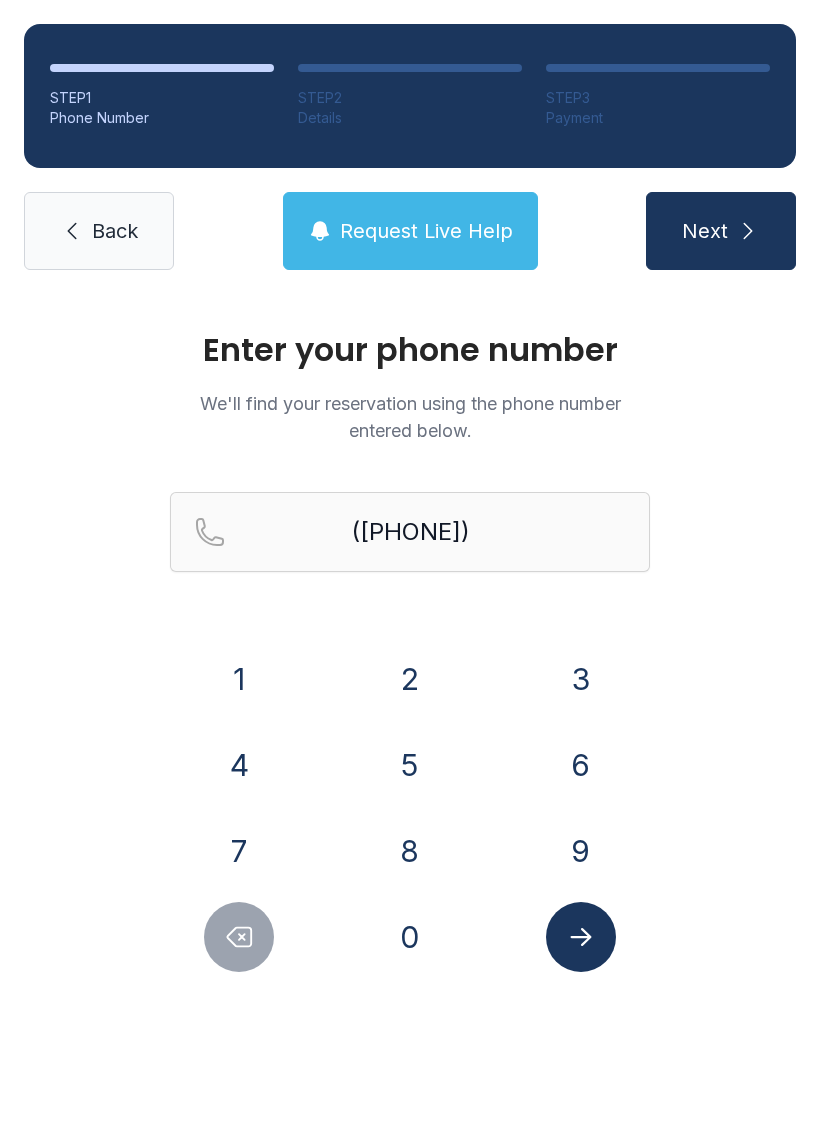 click on "5" at bounding box center (239, 679) 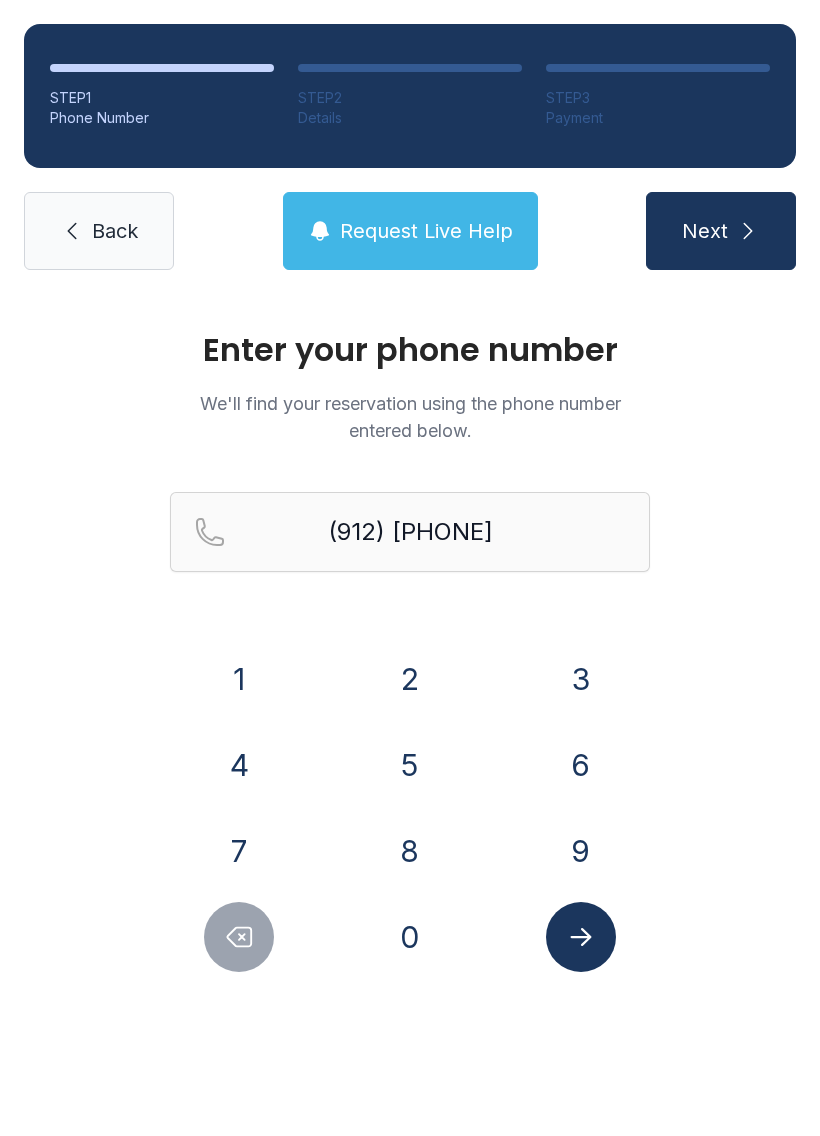 click on "6" at bounding box center [239, 679] 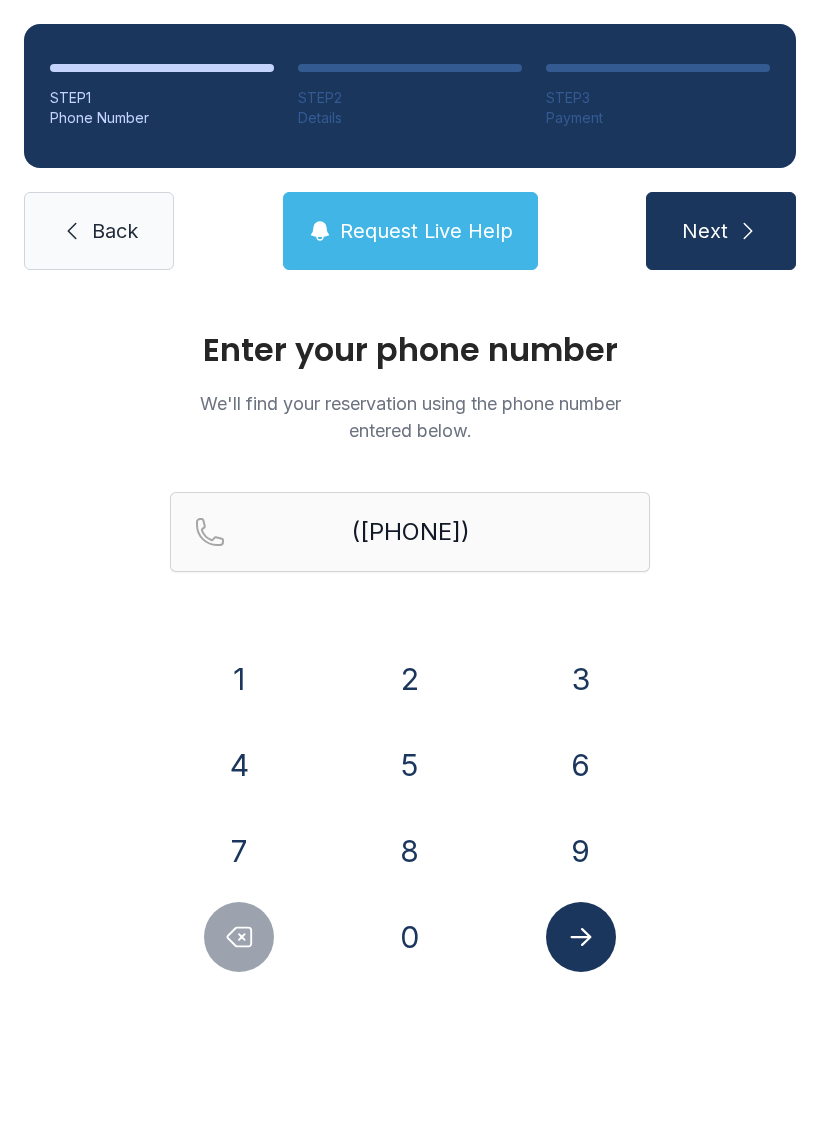 click on "5" at bounding box center (239, 679) 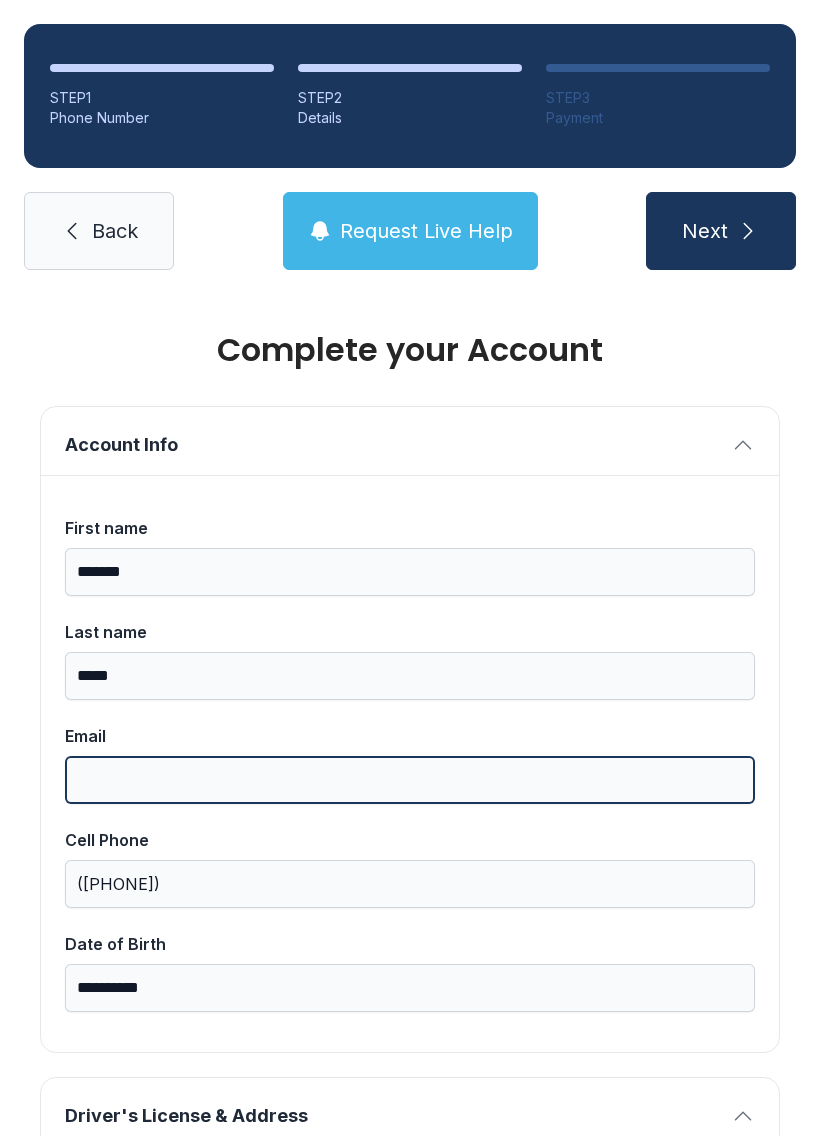 click on "Email" at bounding box center (410, 780) 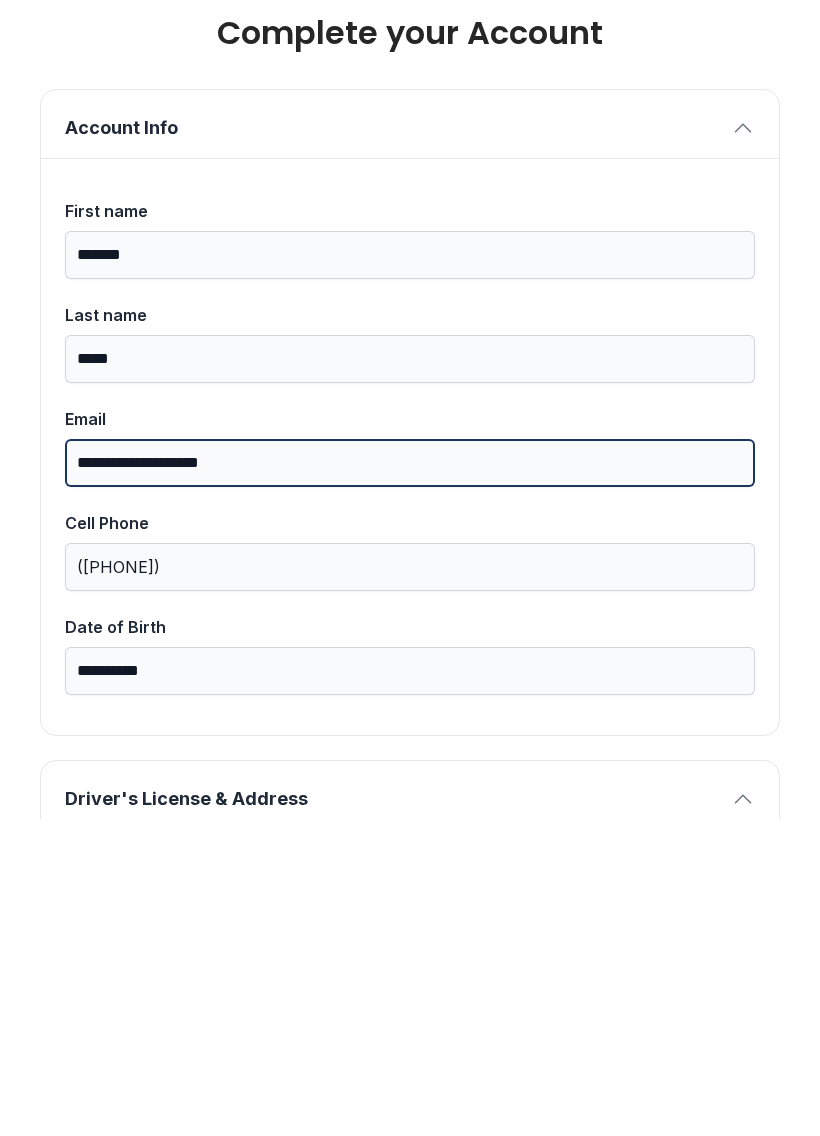 type on "**********" 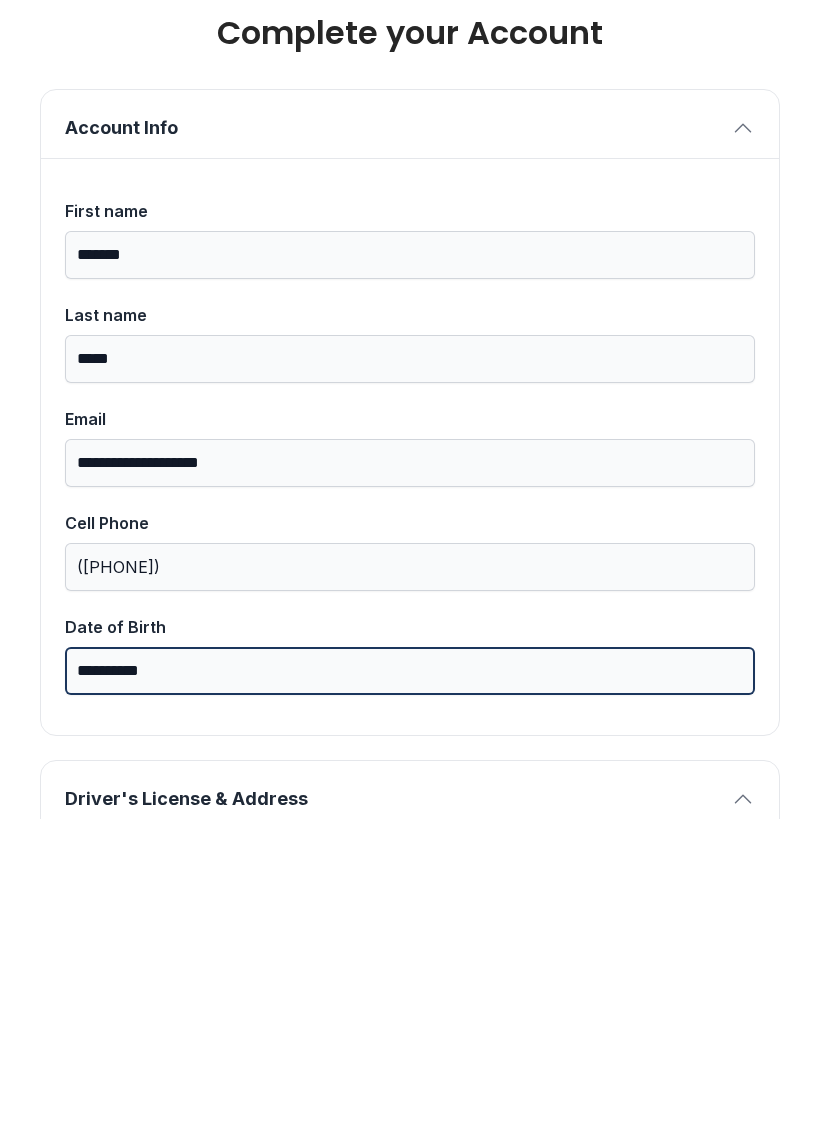 click on "**********" at bounding box center [410, 988] 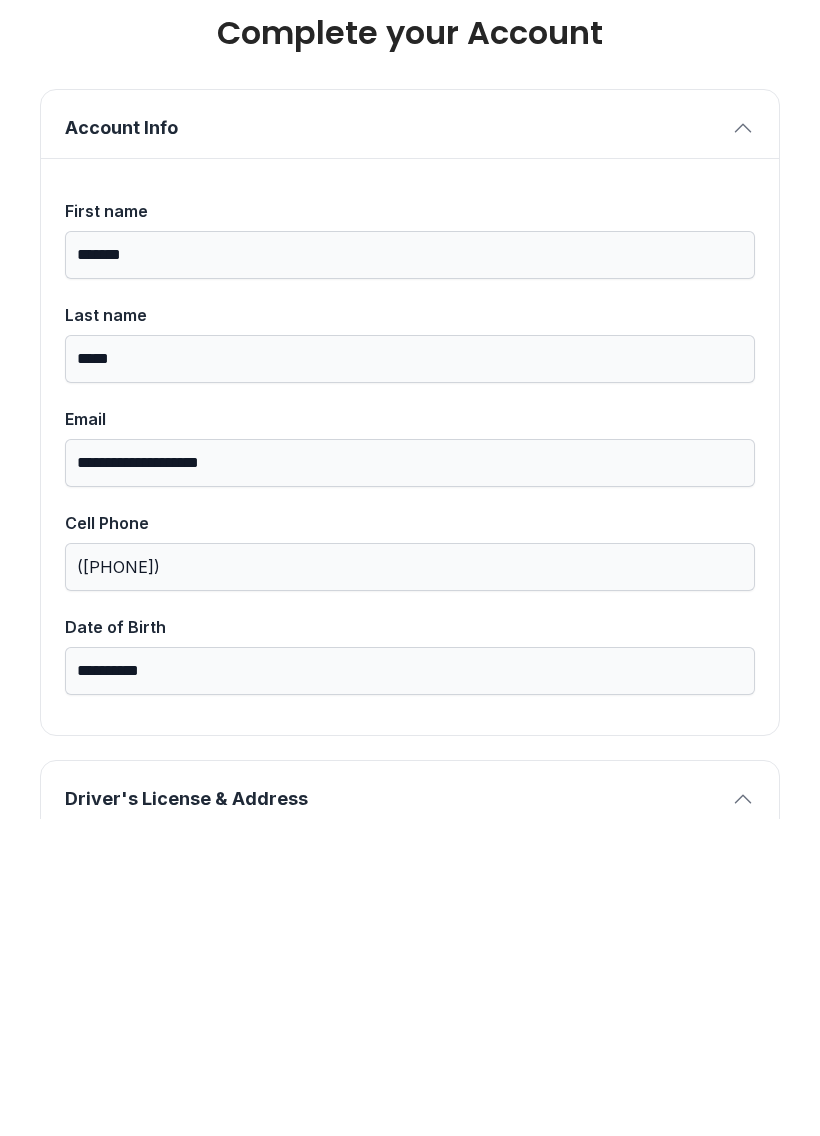 click on "**********" at bounding box center [410, 988] 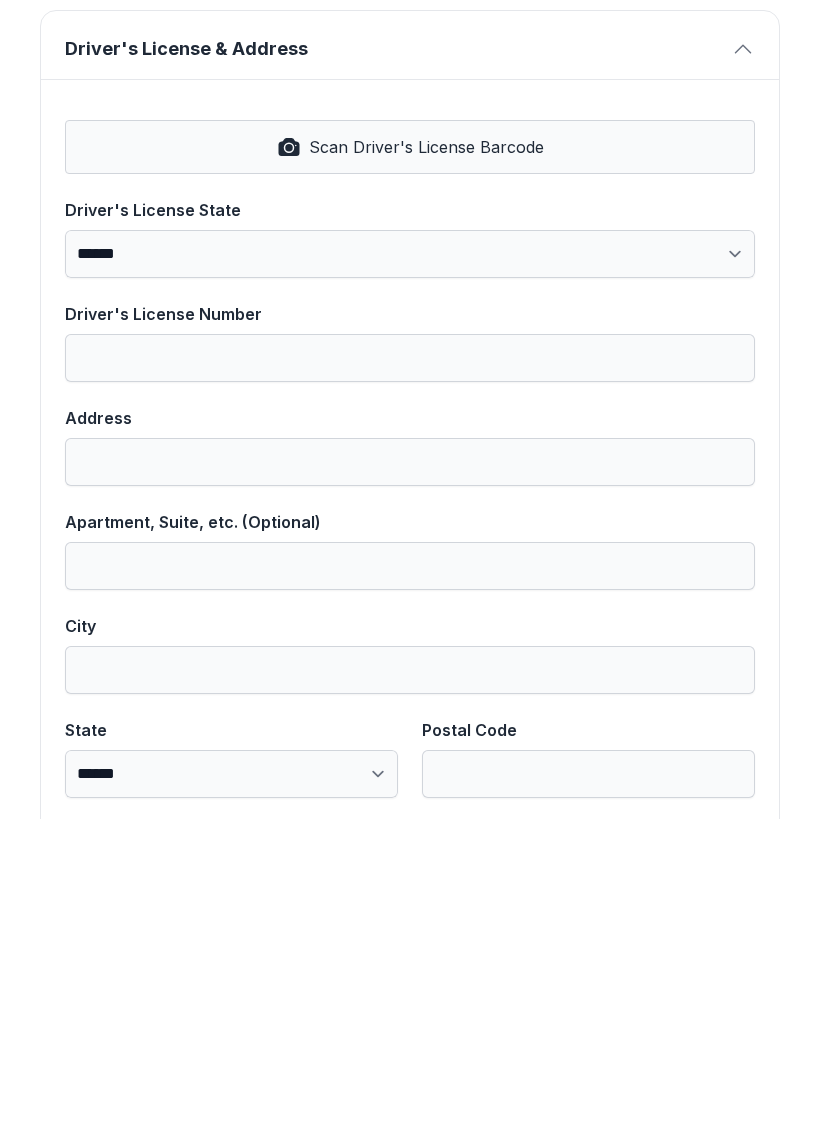 scroll, scrollTop: 750, scrollLeft: 0, axis: vertical 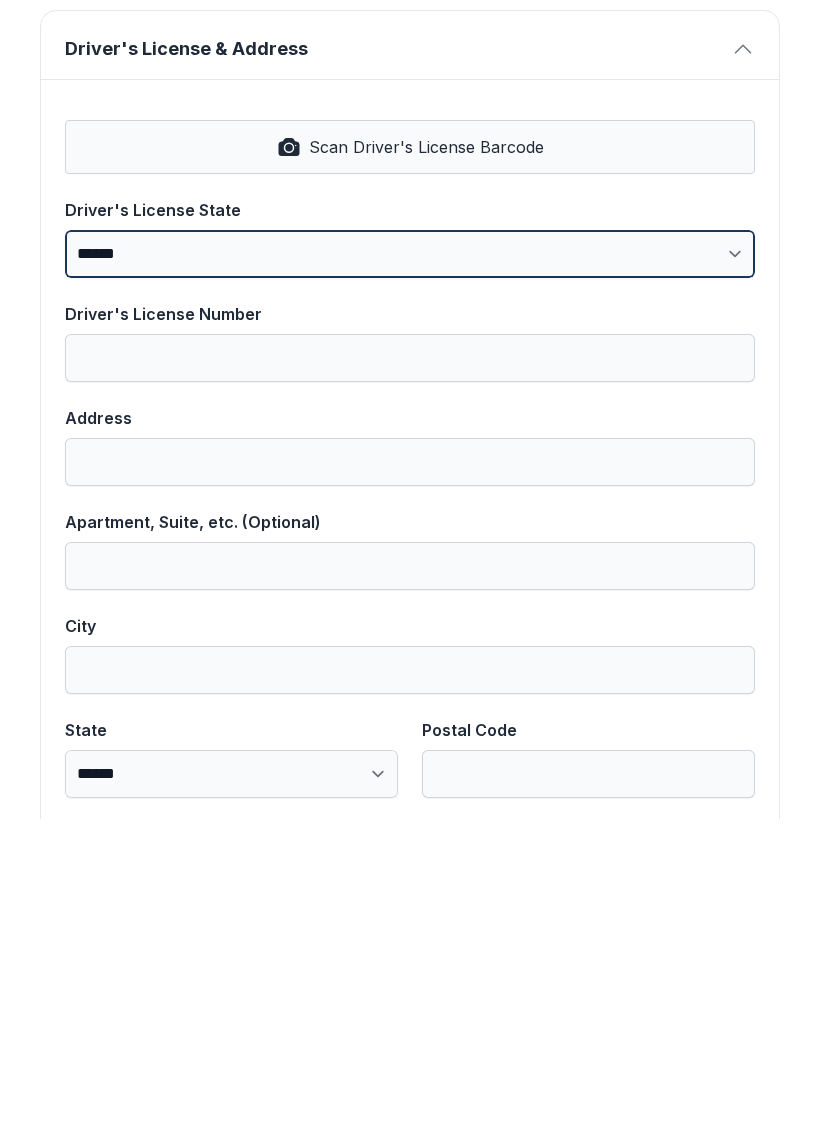 click on "**********" at bounding box center [410, 571] 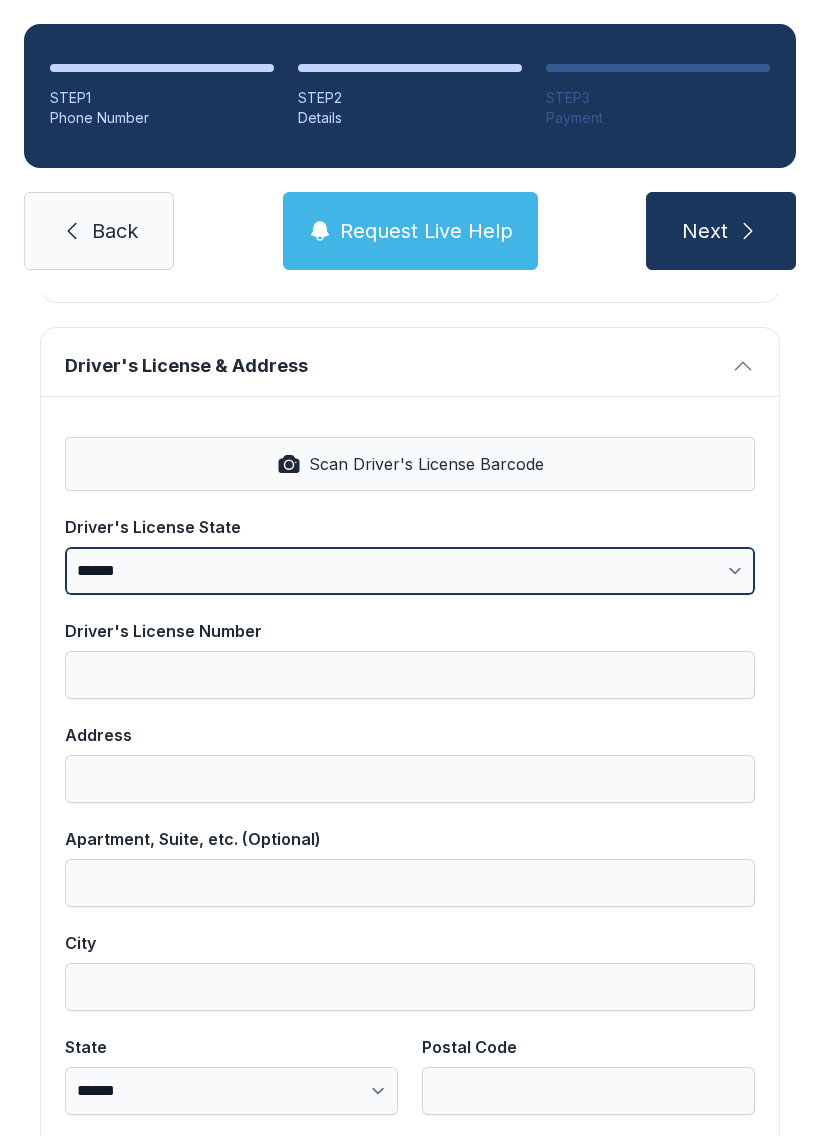 select on "**" 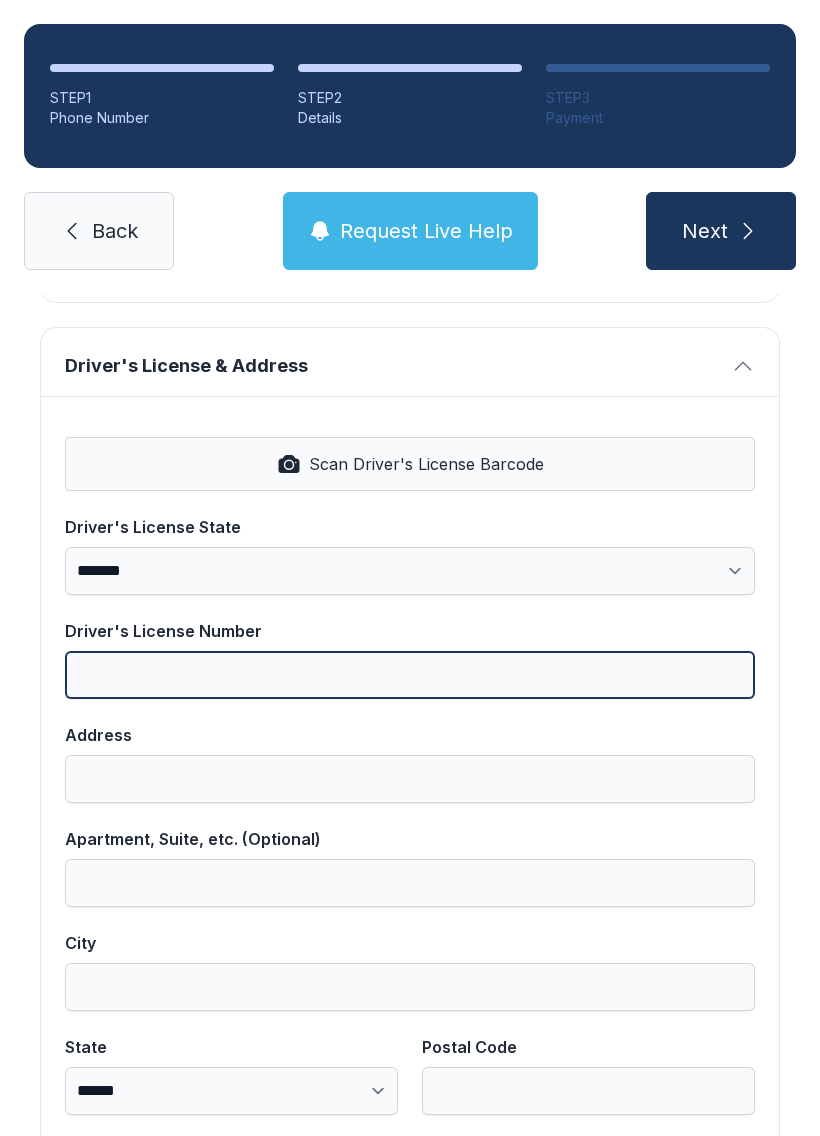 click on "Driver's License Number" at bounding box center (410, 675) 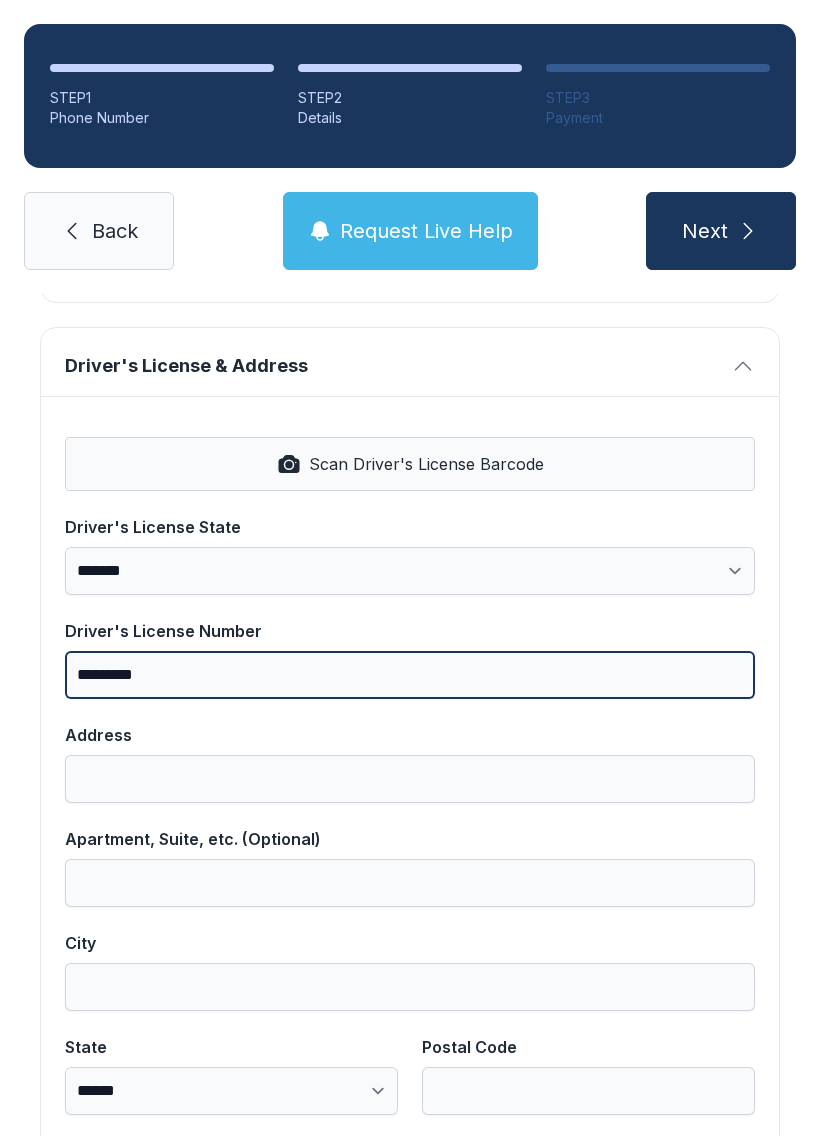 type on "*********" 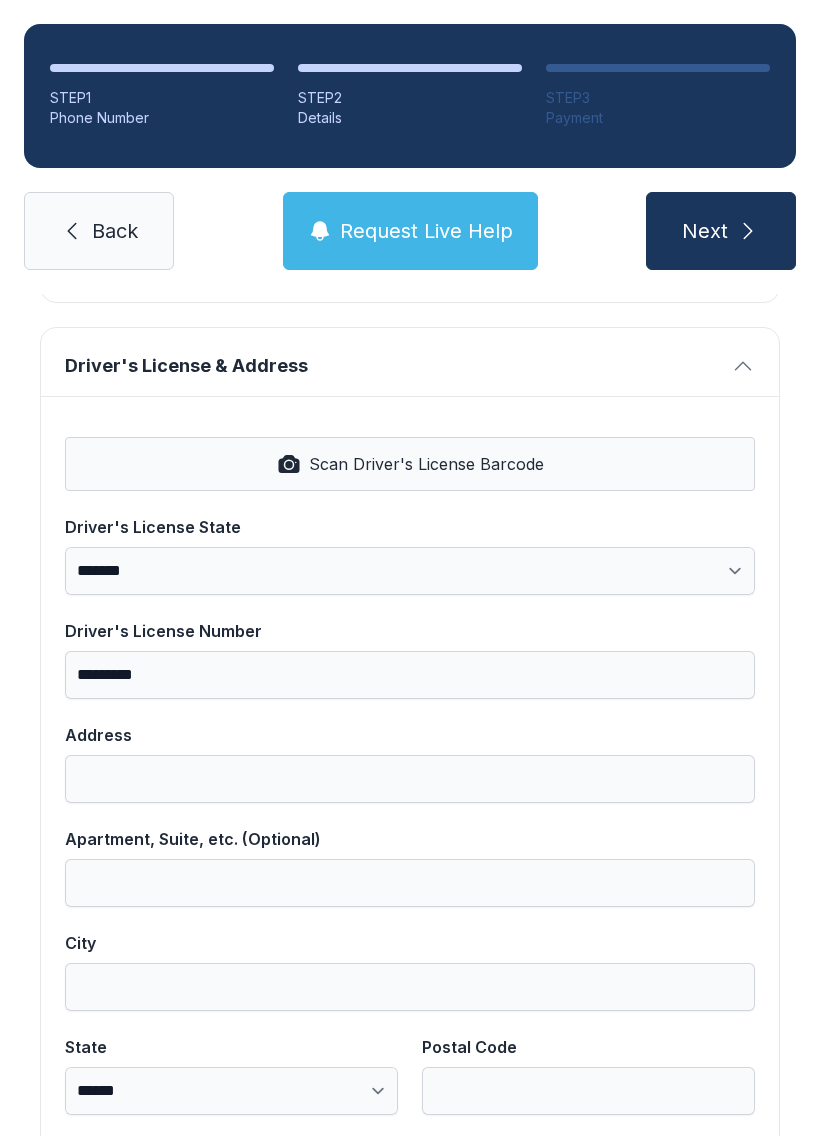 click on "Address" at bounding box center [410, 779] 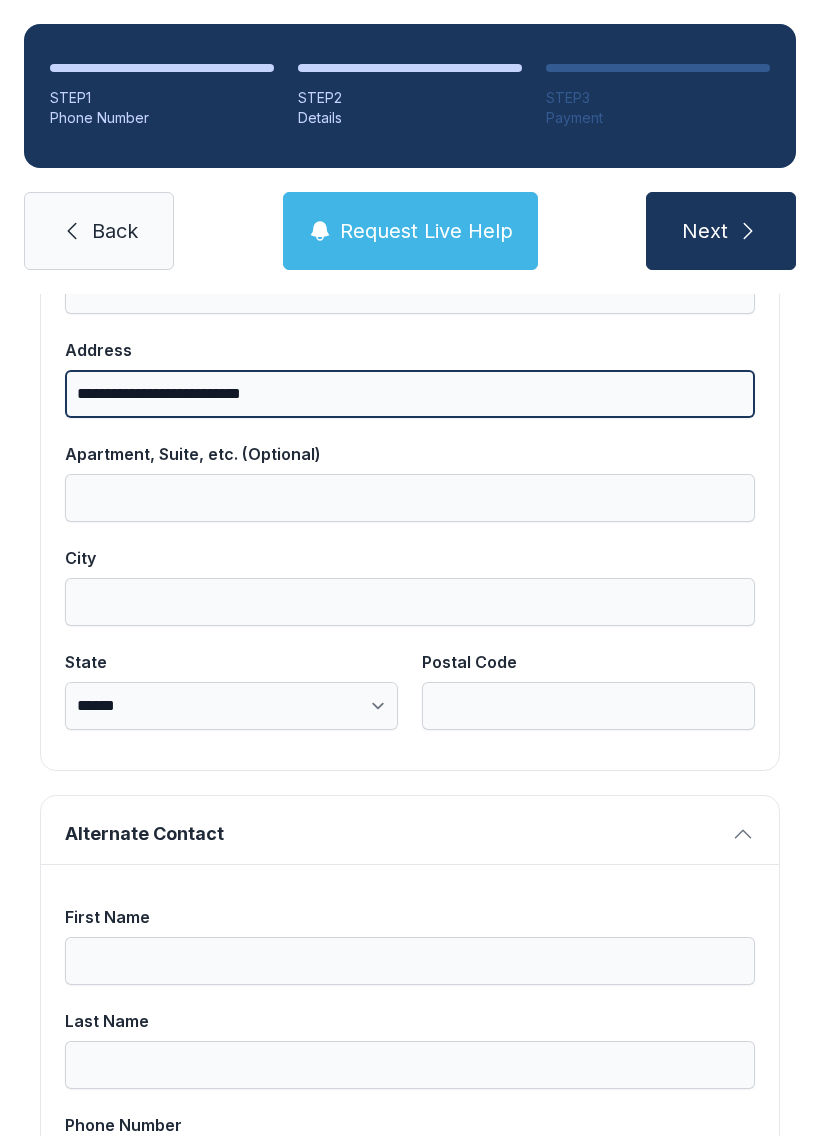 scroll, scrollTop: 1137, scrollLeft: 0, axis: vertical 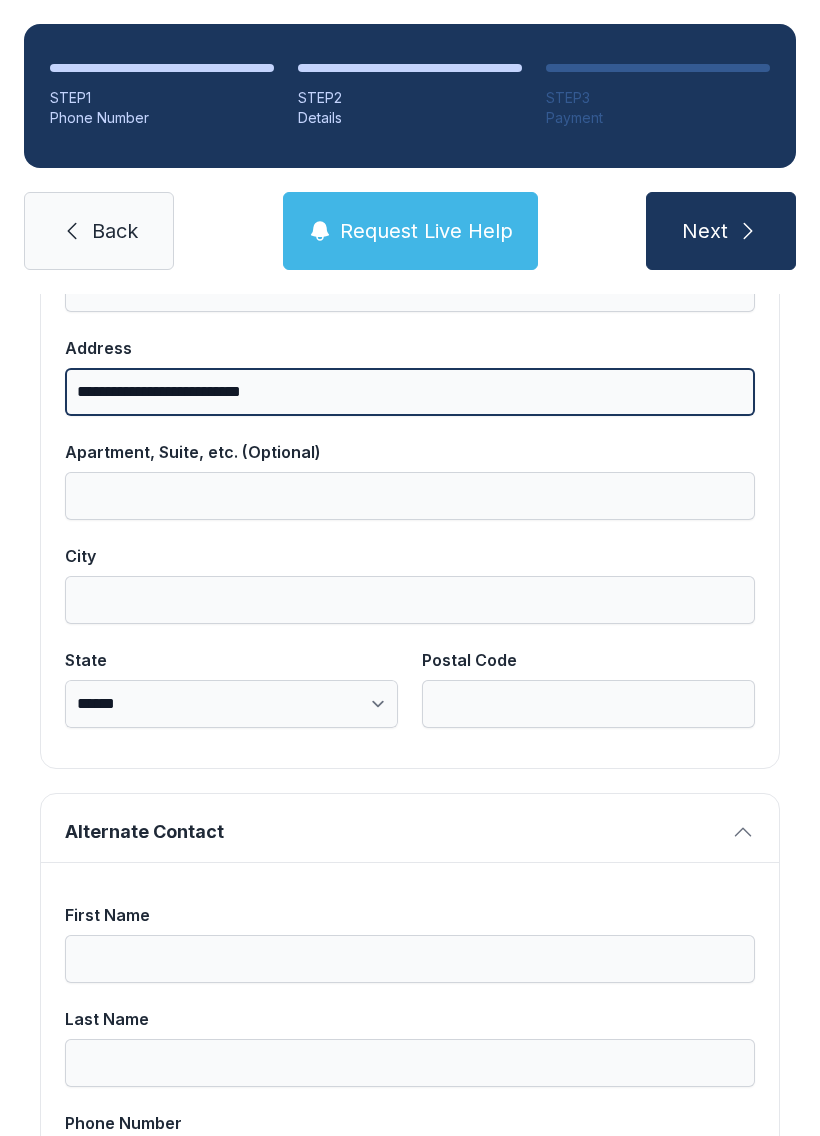 type on "**********" 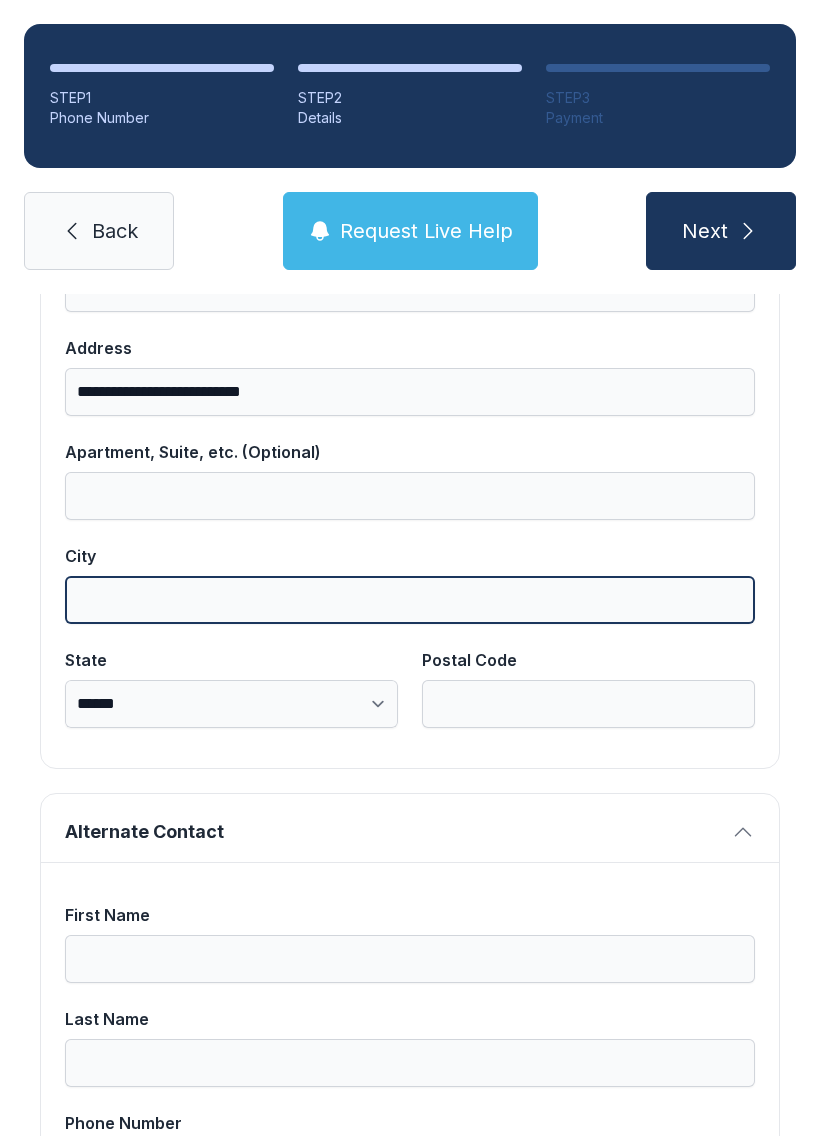 click on "City" at bounding box center (410, 600) 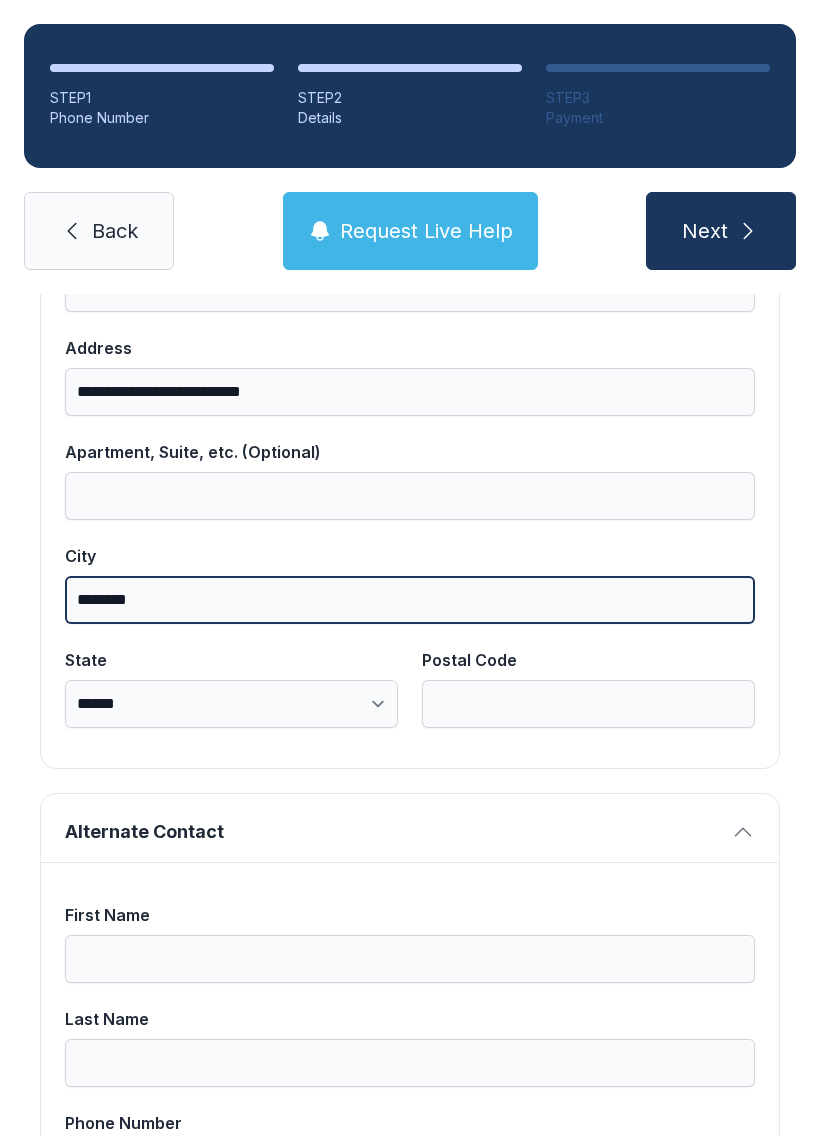 type on "********" 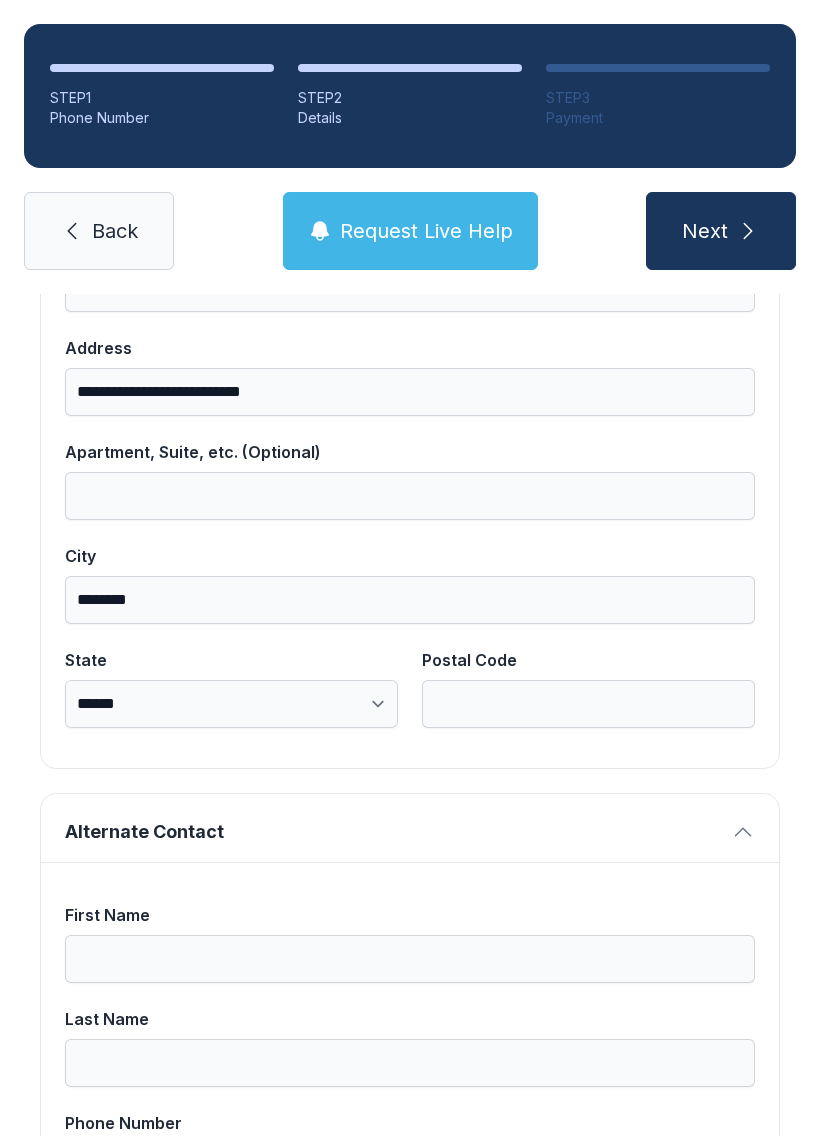 click on "**********" at bounding box center [231, 704] 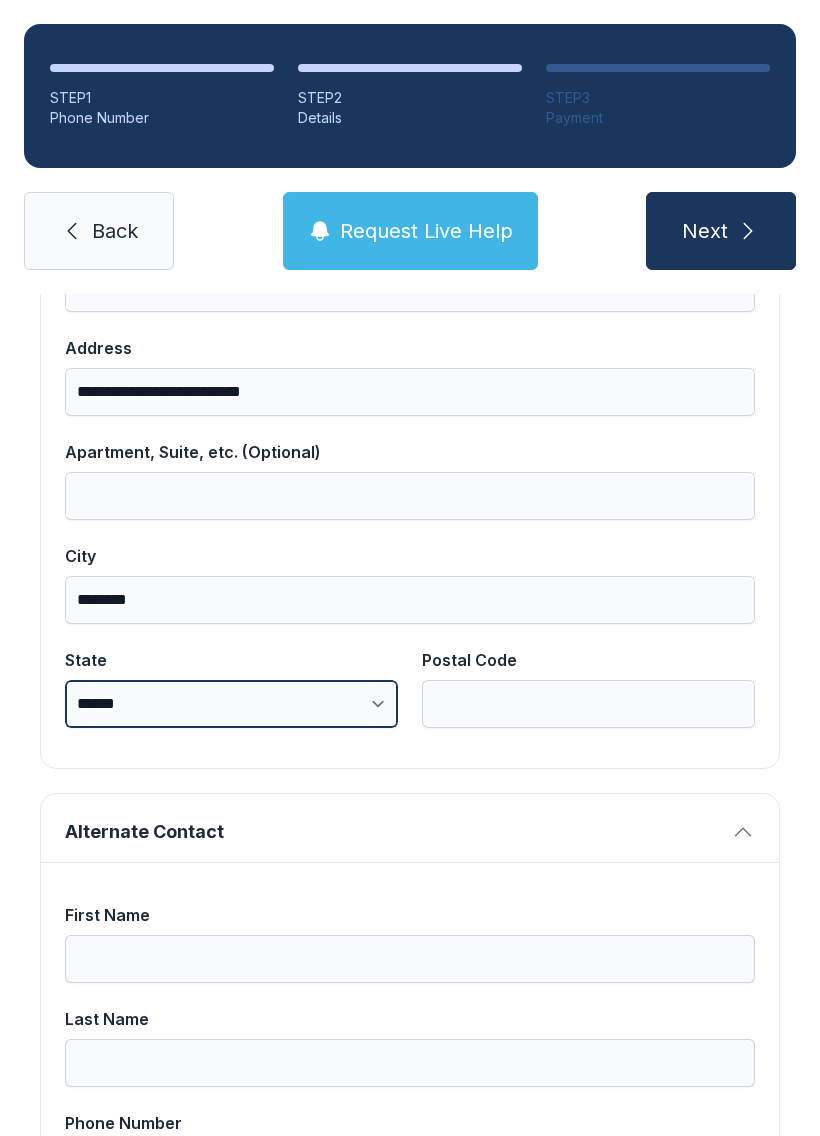 select on "**" 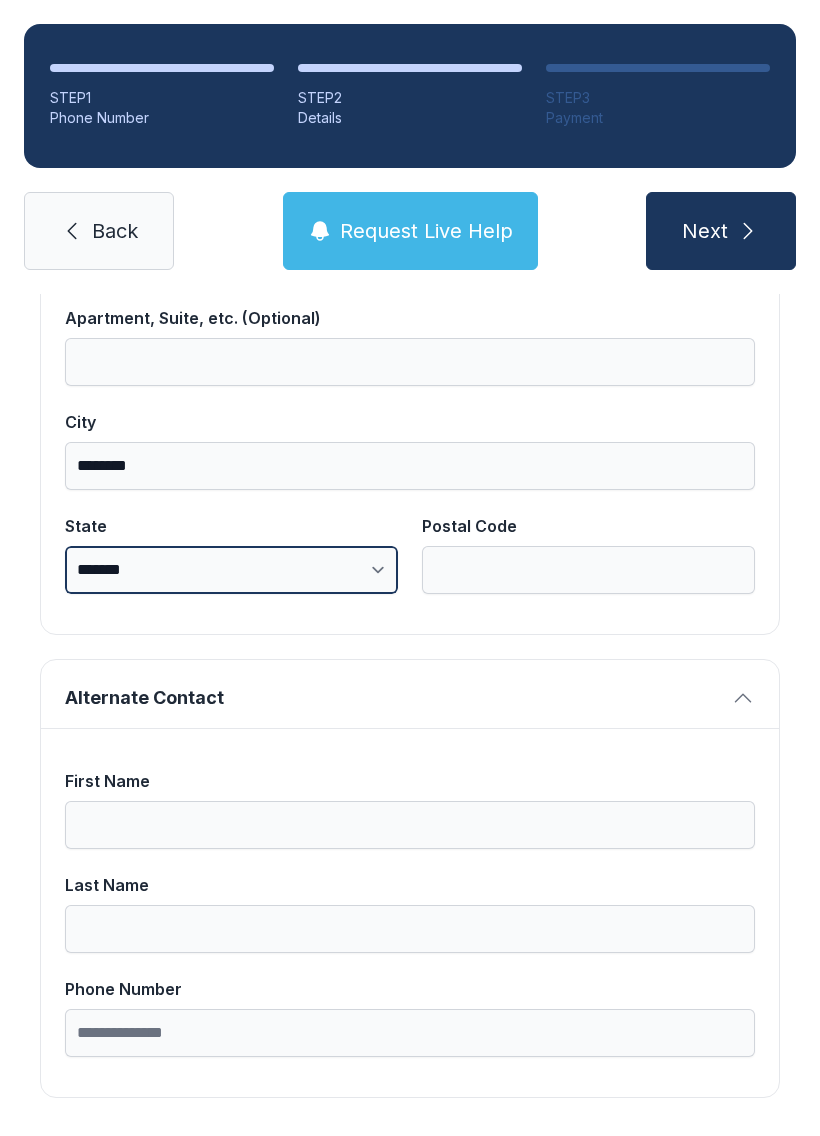 scroll, scrollTop: 1269, scrollLeft: 0, axis: vertical 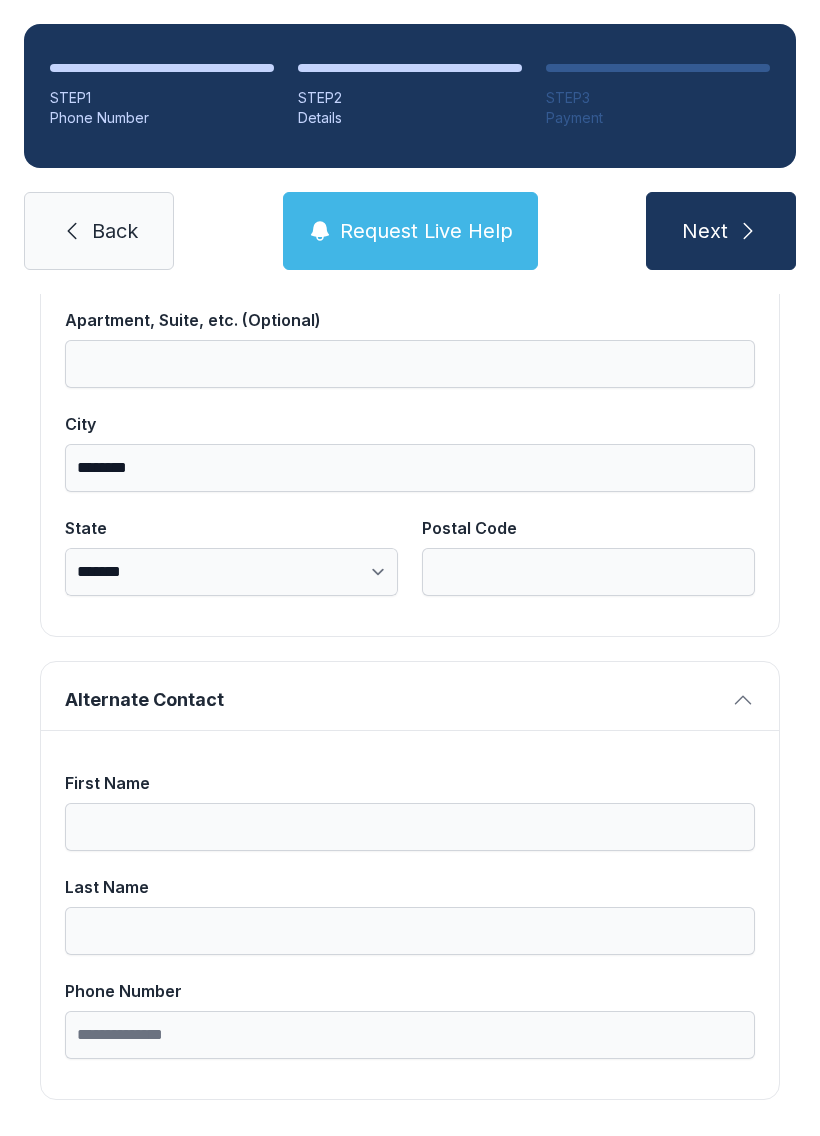 click on "Postal Code" at bounding box center (588, 572) 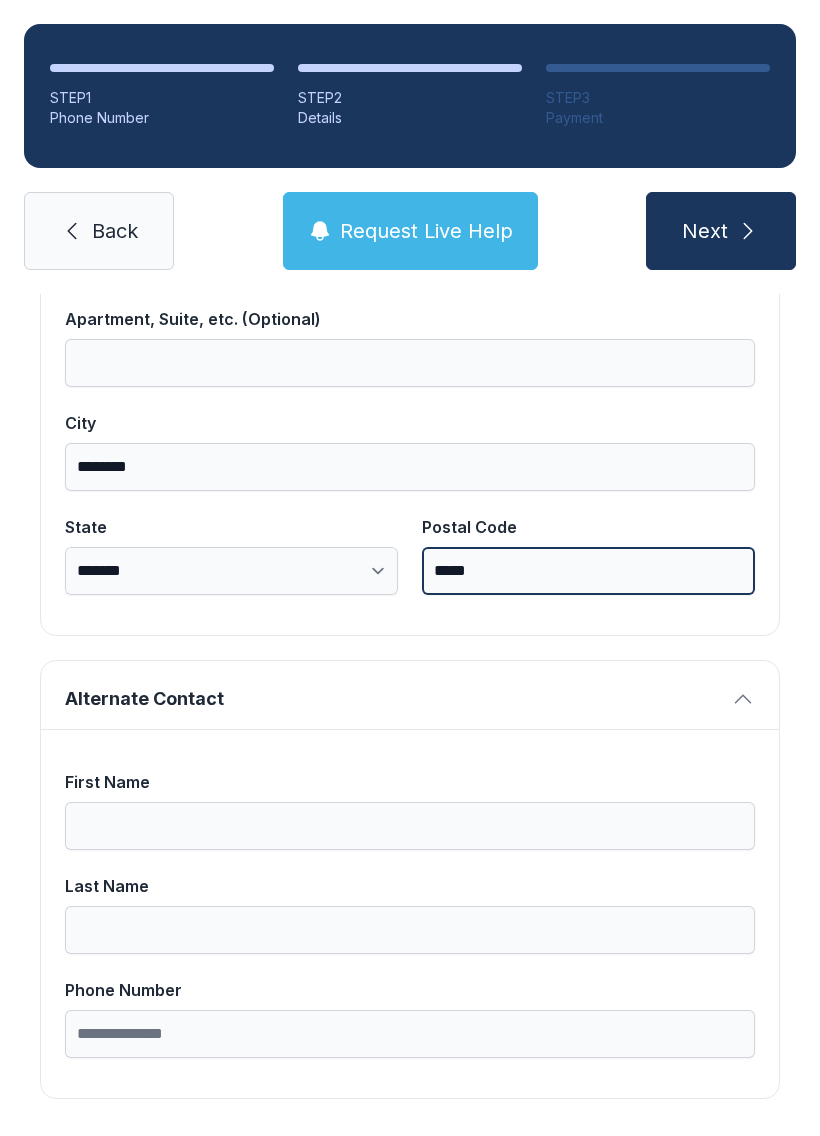 scroll, scrollTop: 1269, scrollLeft: 0, axis: vertical 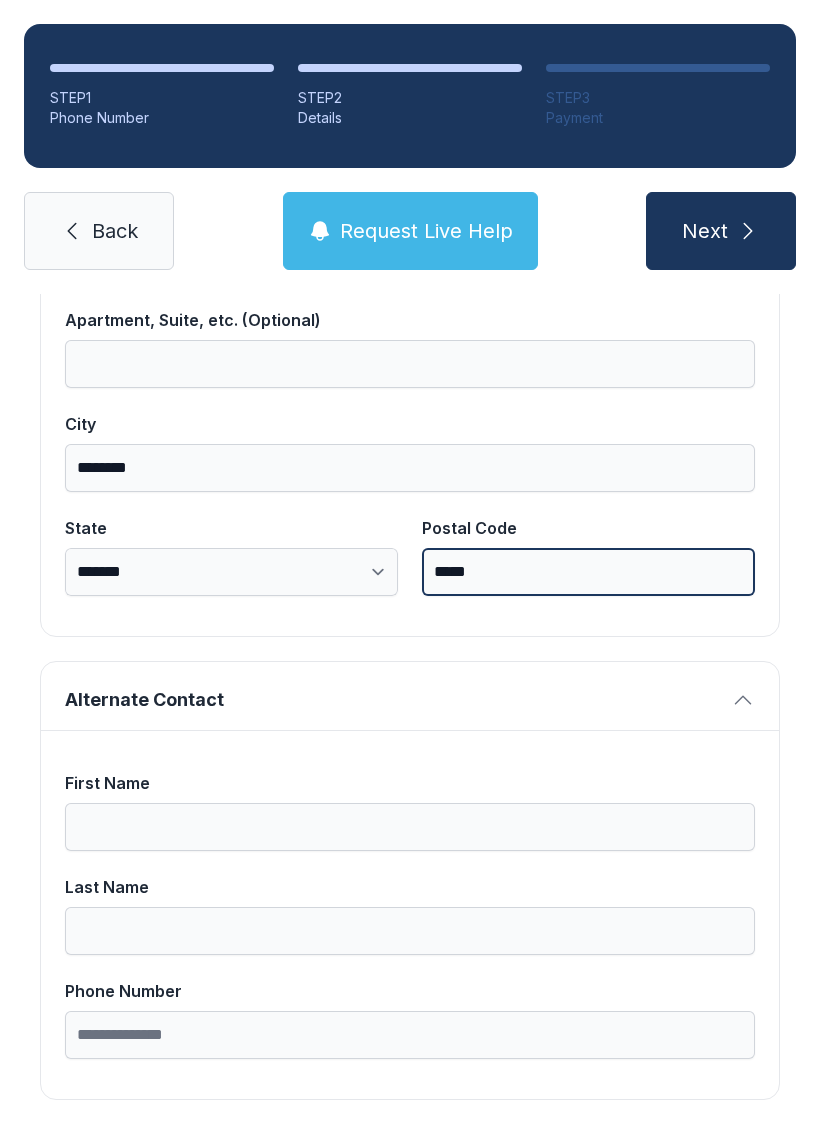 type on "*****" 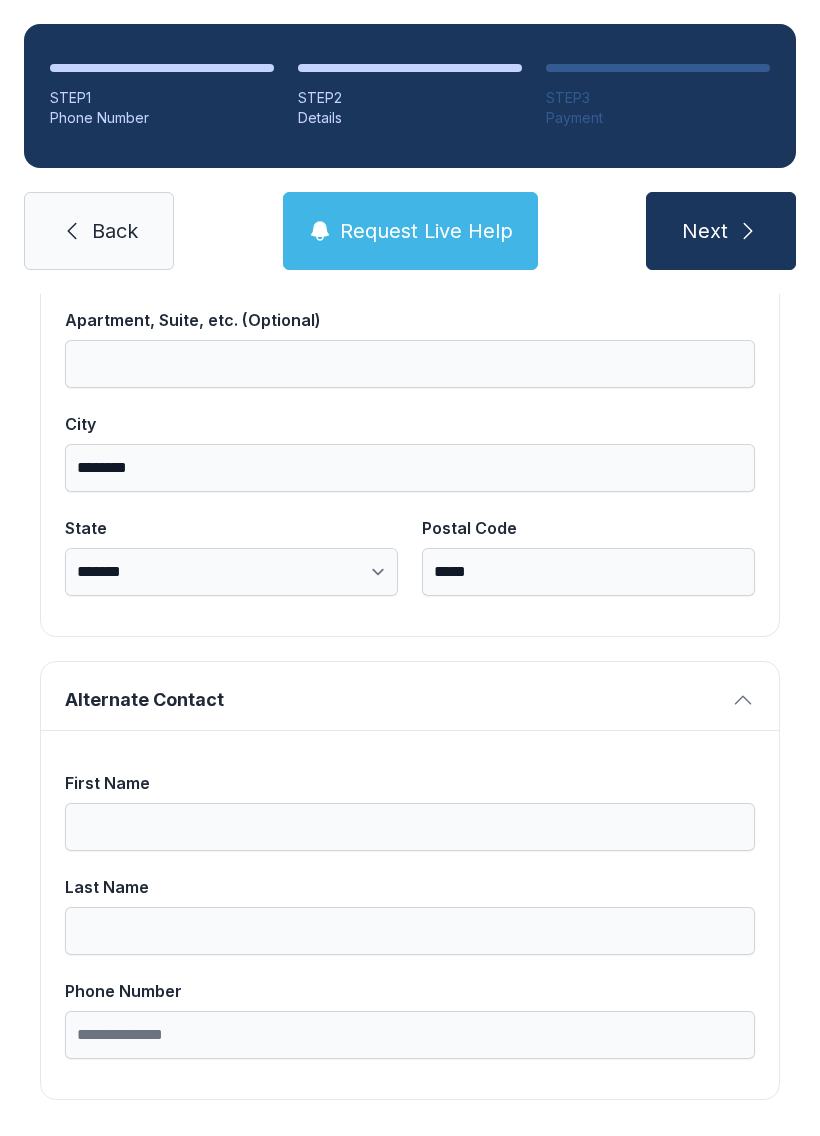 click at bounding box center (748, 231) 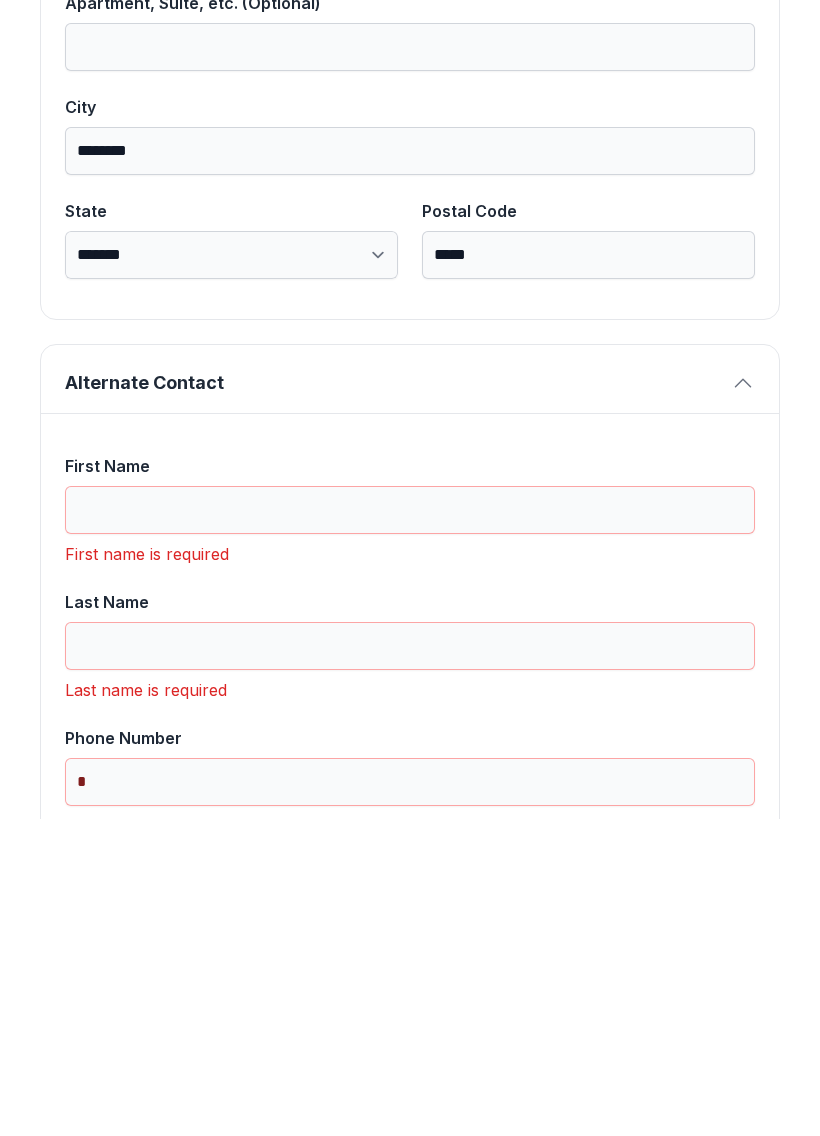 click on "First Name" at bounding box center [410, 827] 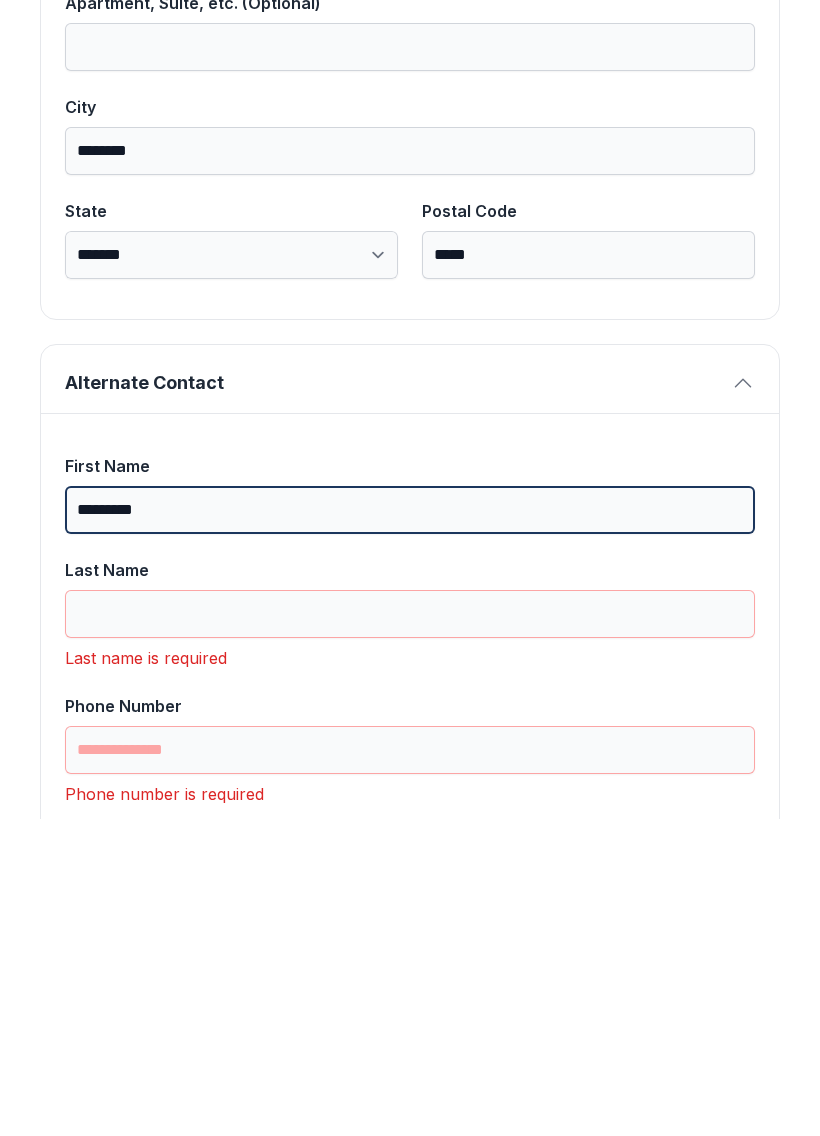 type on "*********" 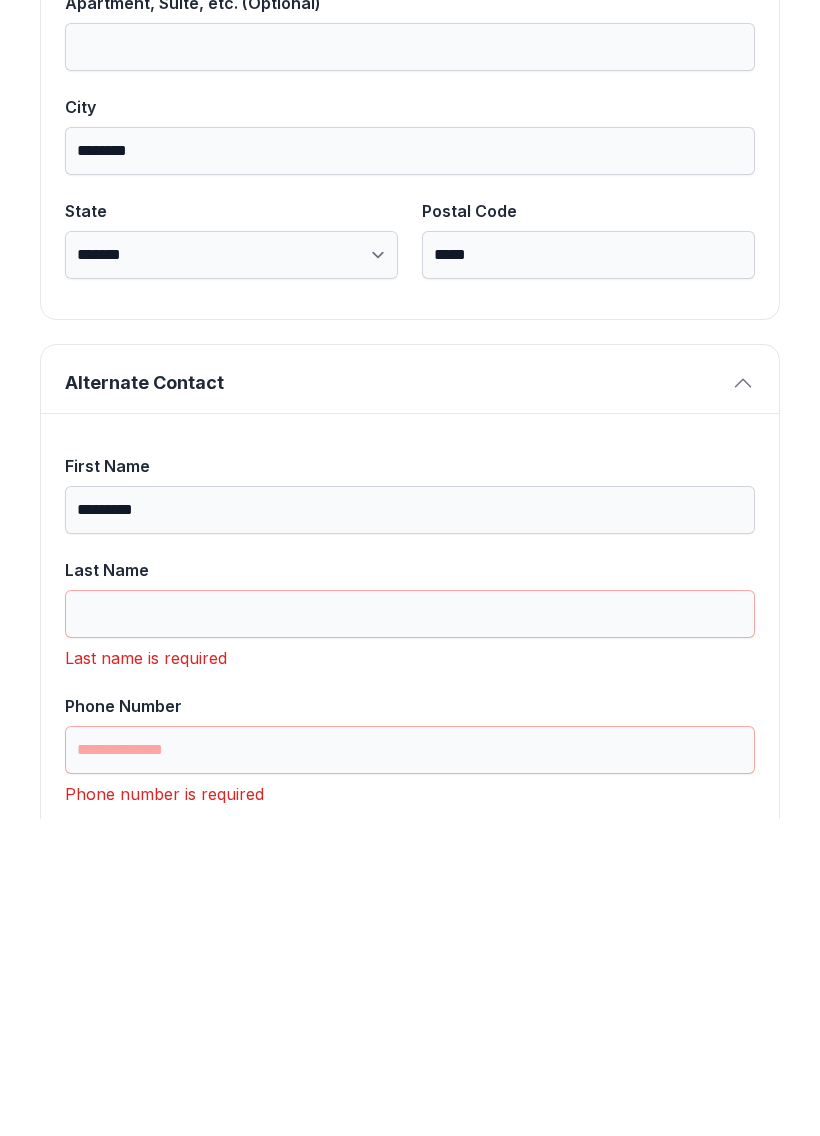 click on "Last Name" at bounding box center [410, 931] 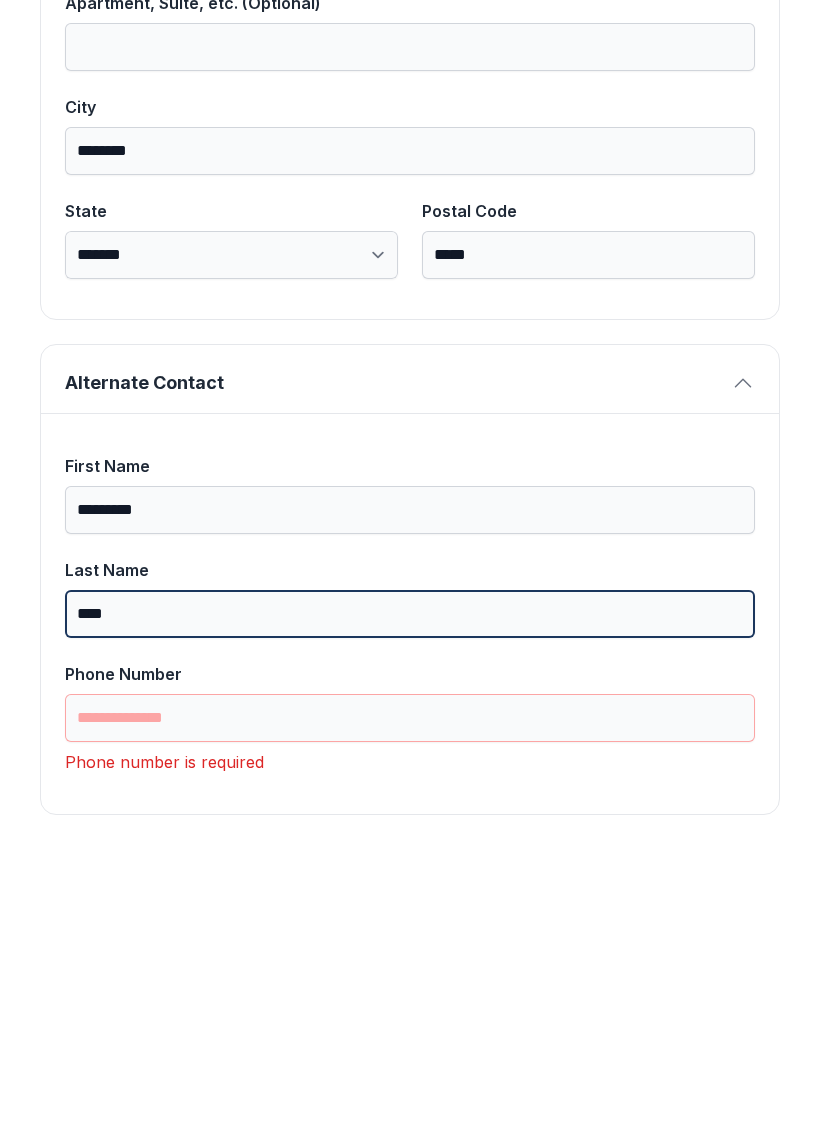 type on "****" 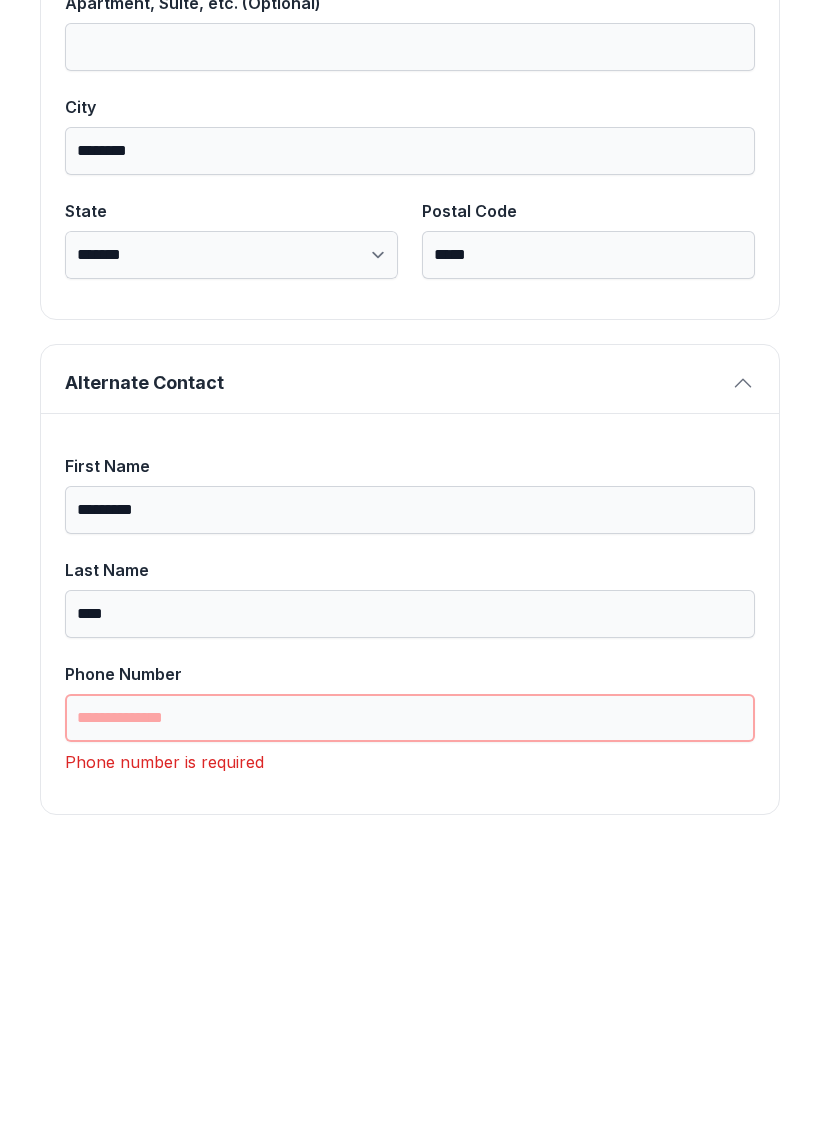 click on "Phone Number" at bounding box center (410, 1035) 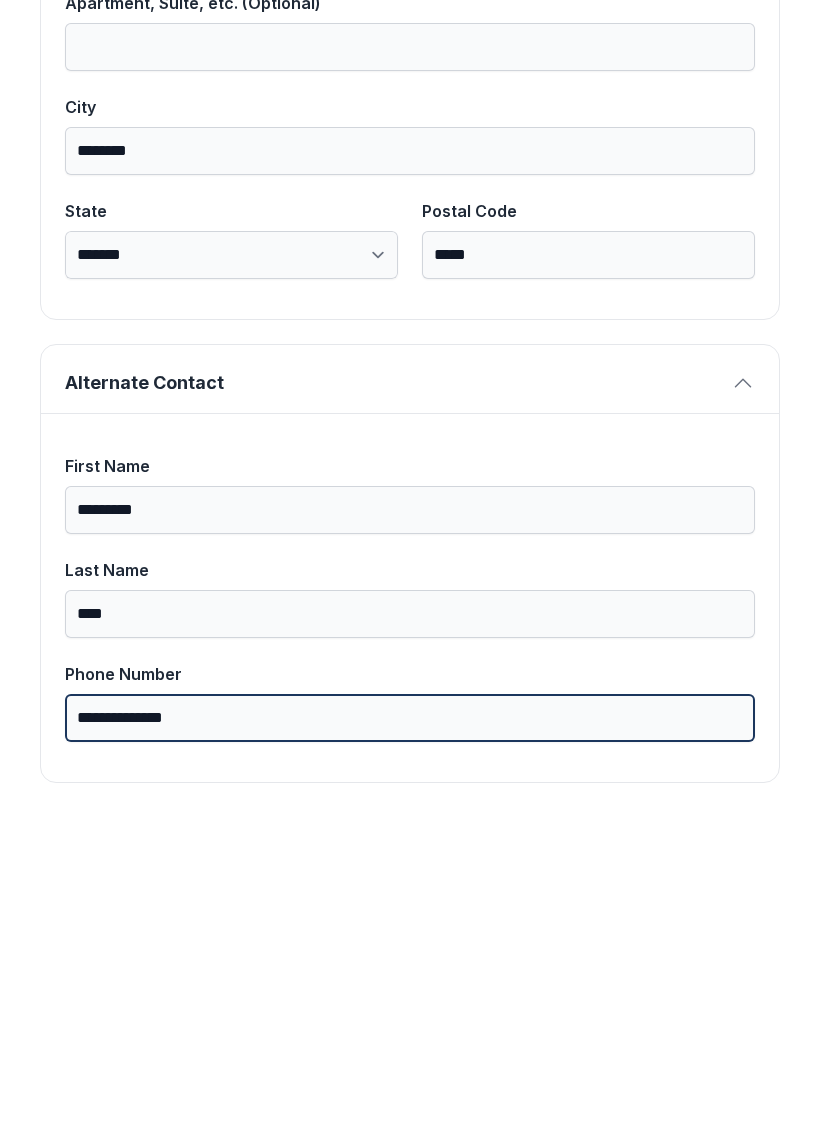 type on "**********" 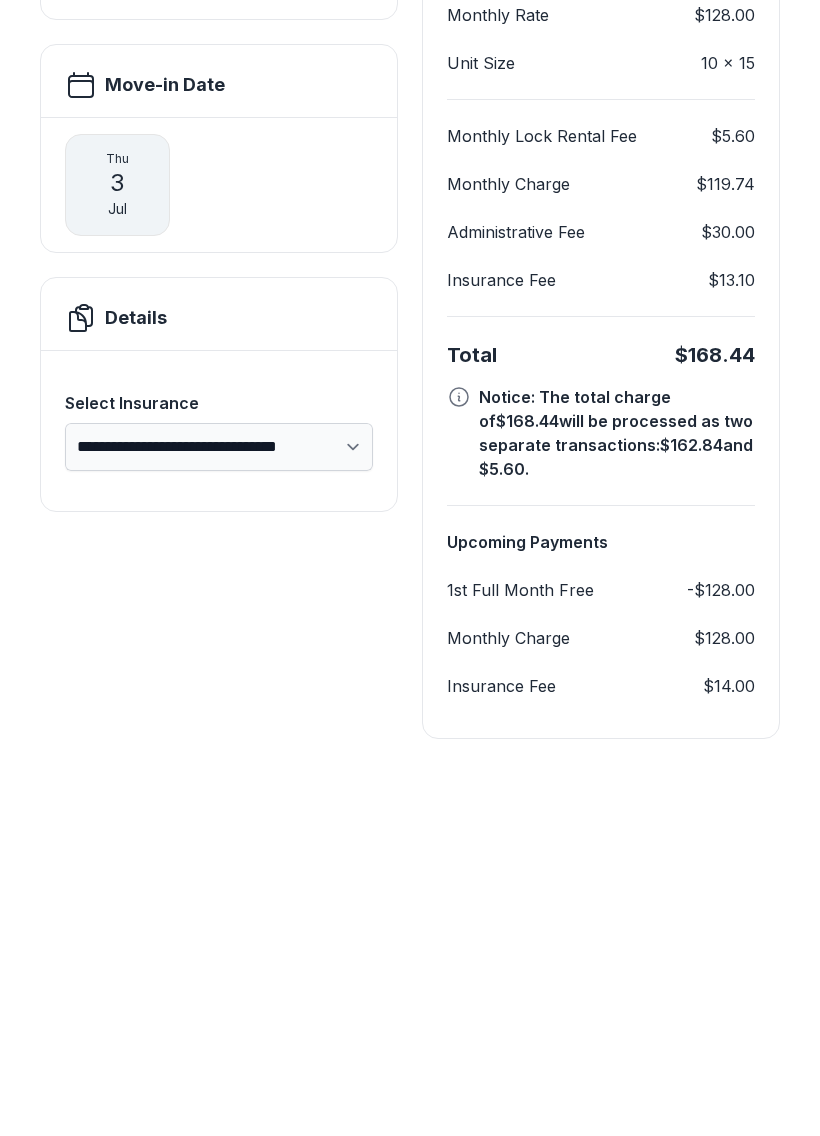 scroll, scrollTop: 180, scrollLeft: 0, axis: vertical 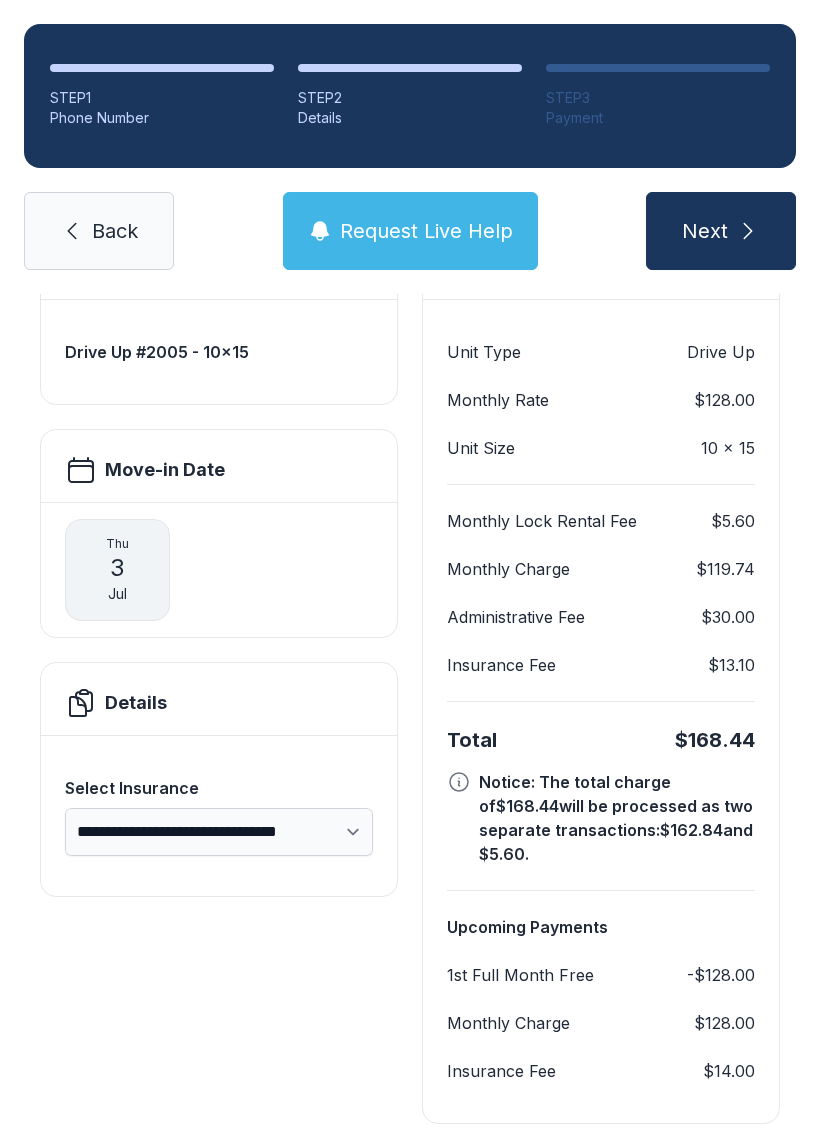 click on "Next" at bounding box center [721, 231] 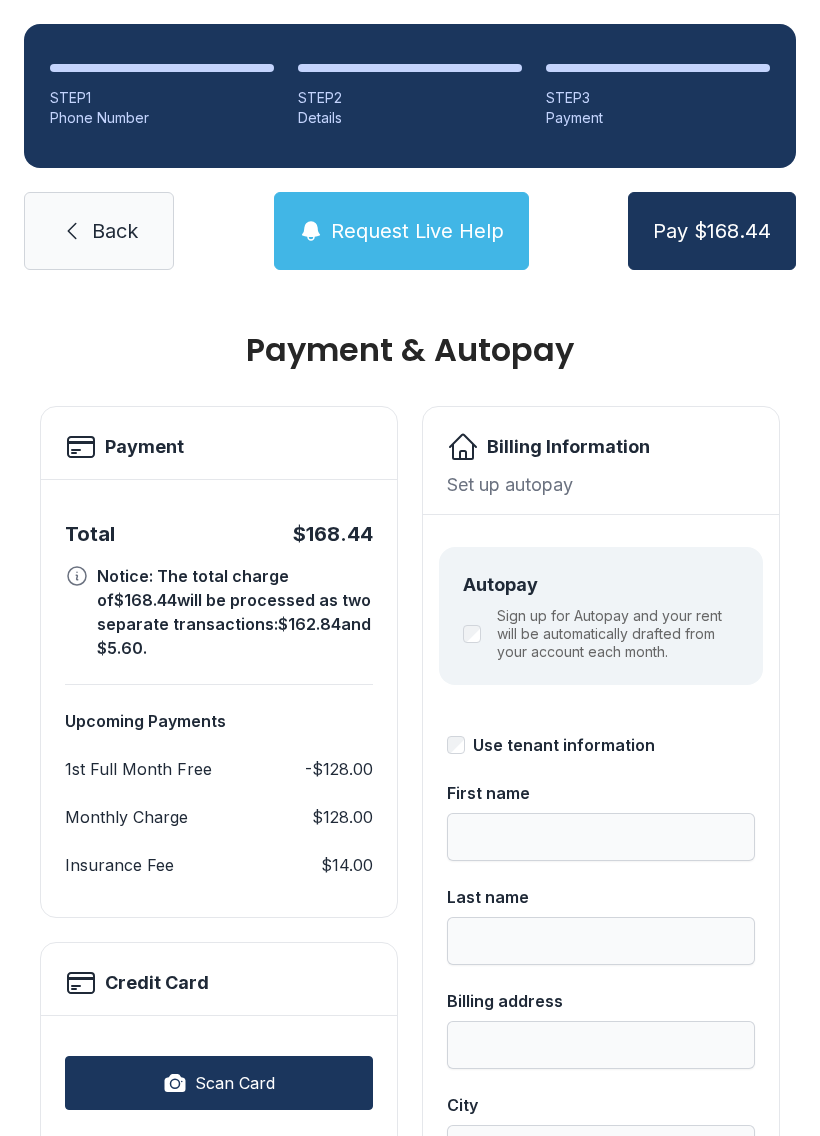 scroll, scrollTop: 0, scrollLeft: 0, axis: both 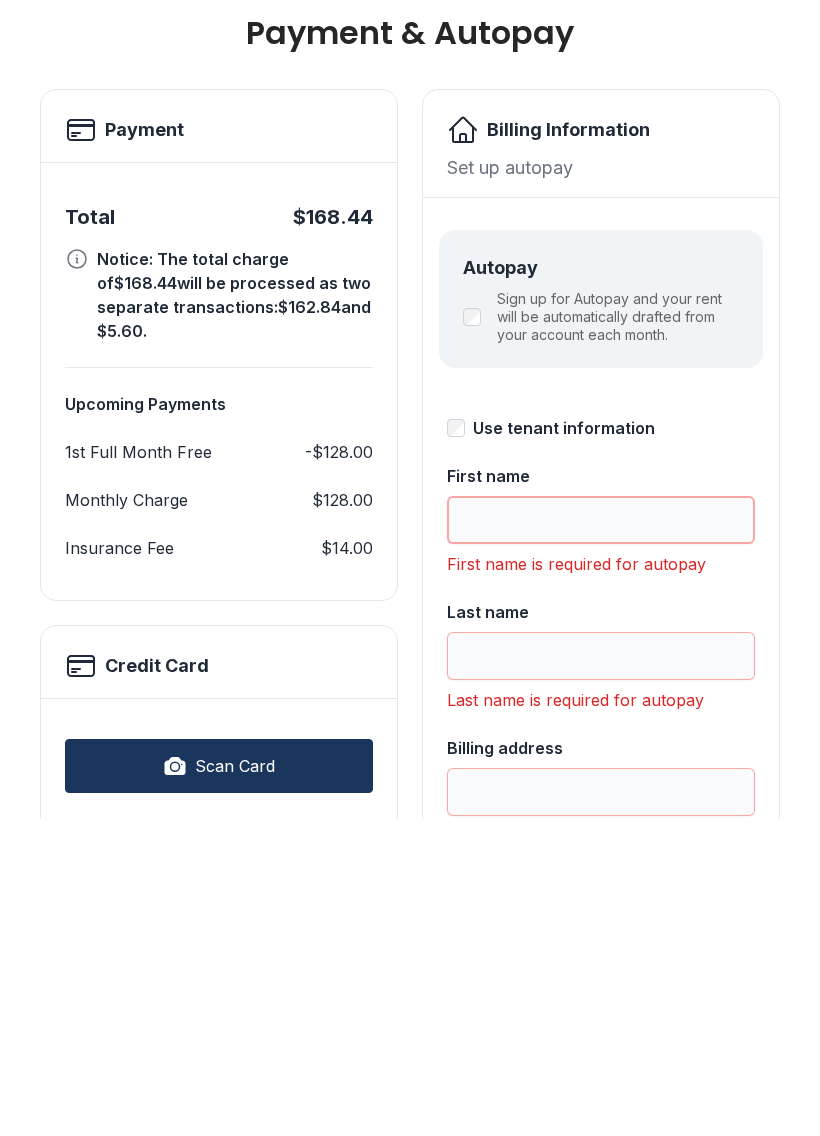 click on "First name" at bounding box center (601, 837) 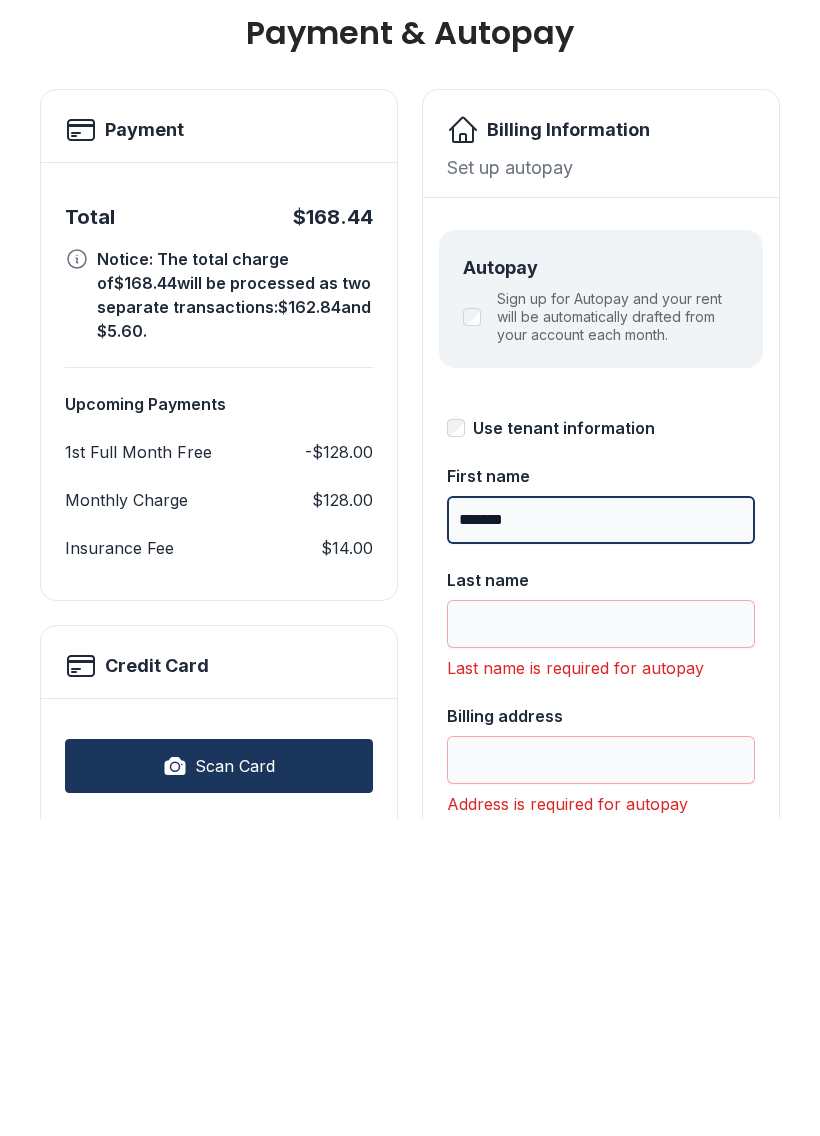 type on "*******" 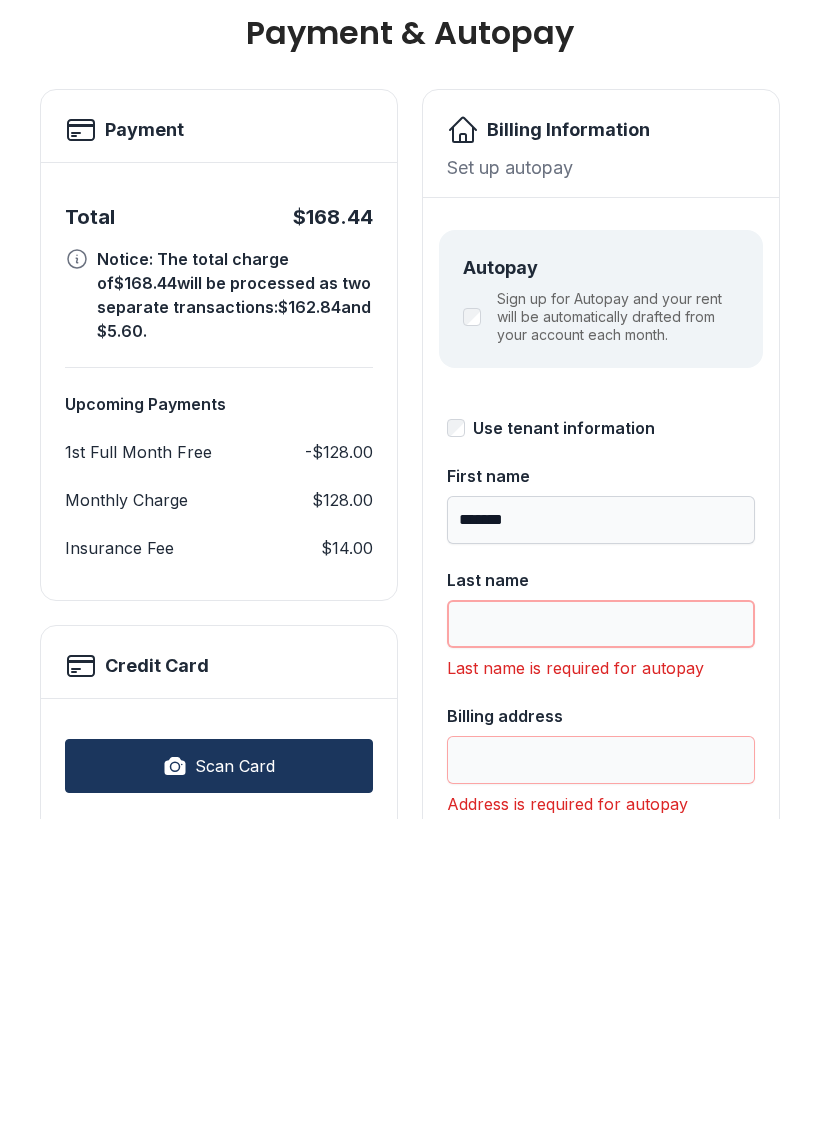 click on "Last name" at bounding box center (601, 941) 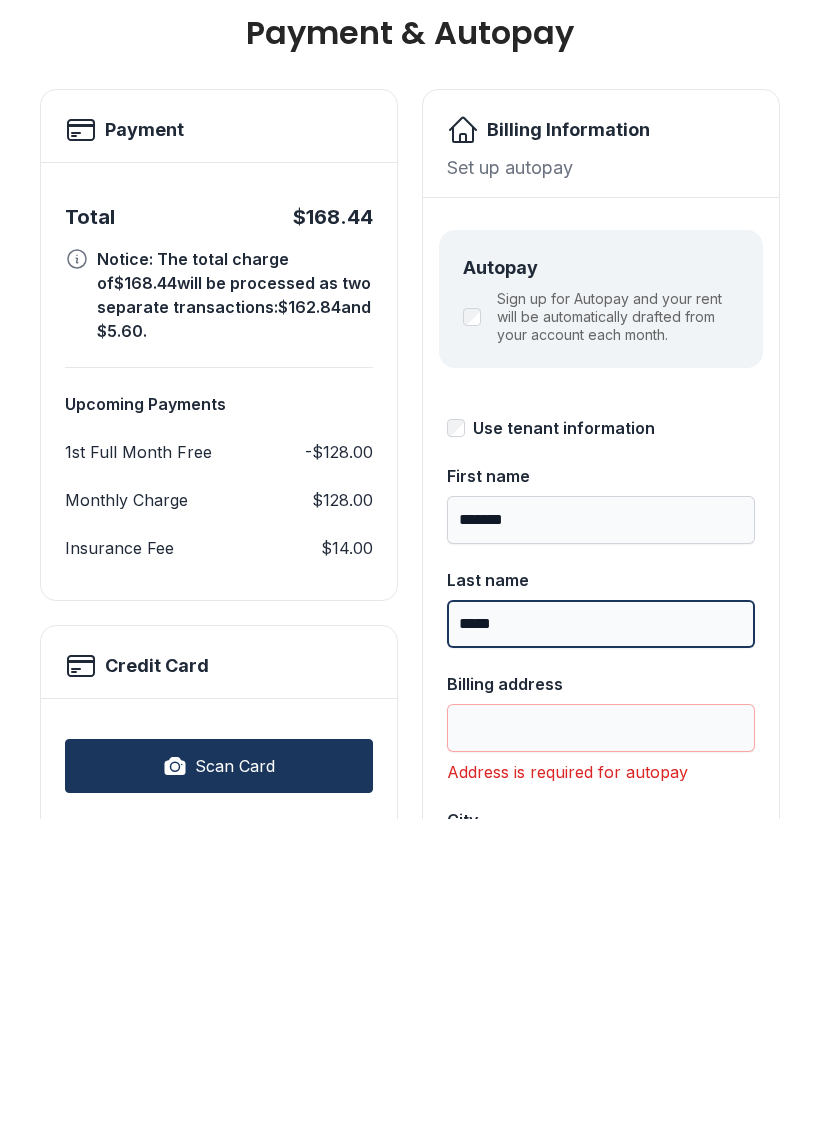 type on "*****" 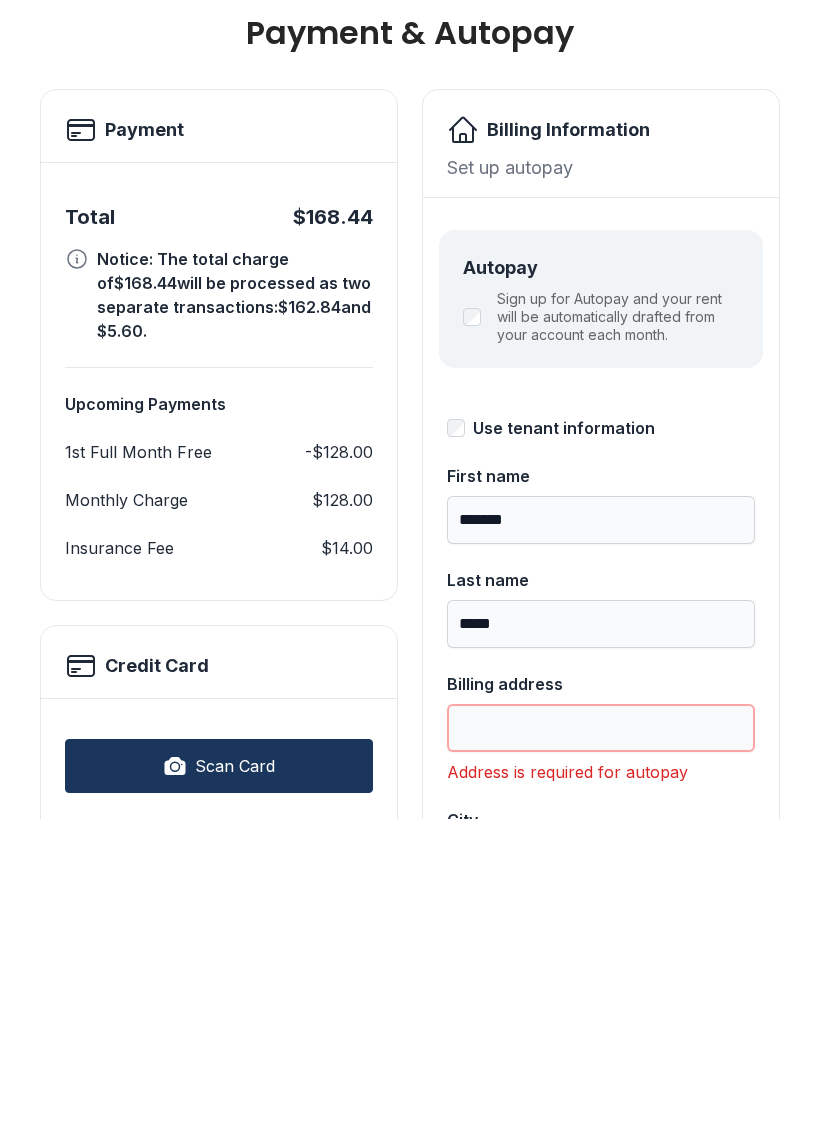 click on "Billing address" at bounding box center (601, 1045) 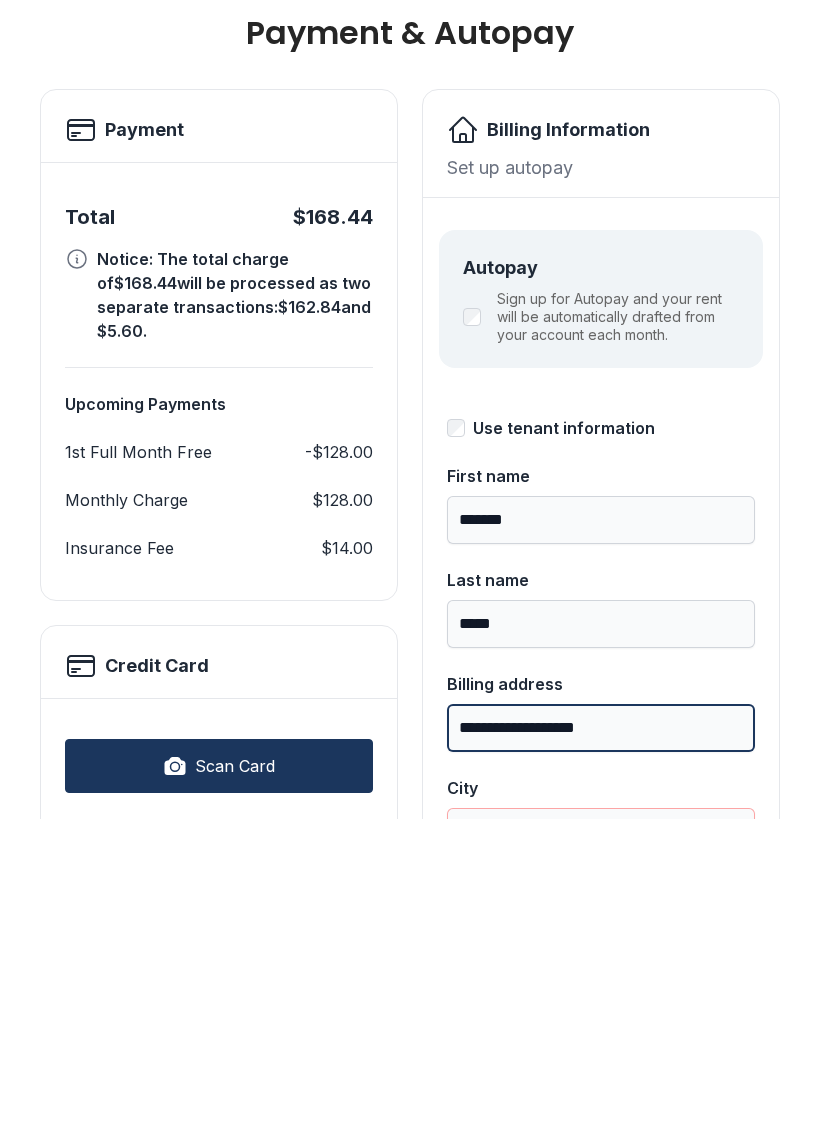 type on "**********" 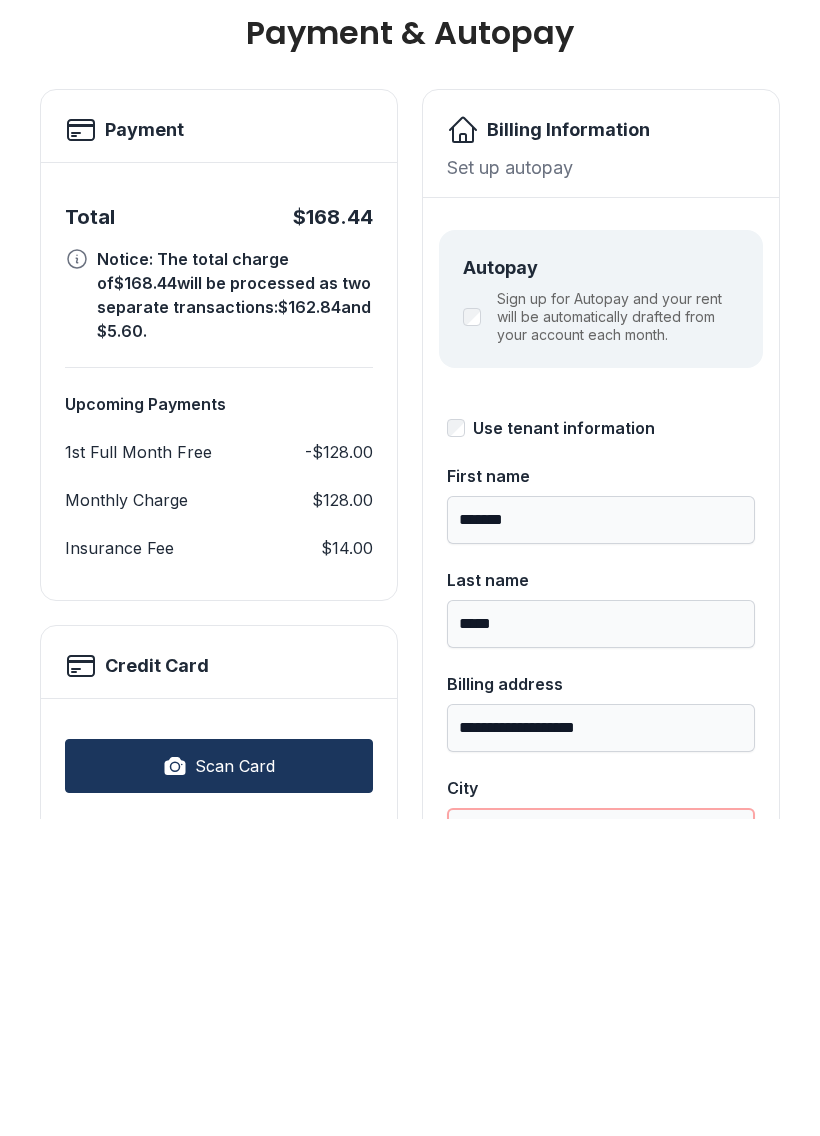 click on "City" at bounding box center (601, 1149) 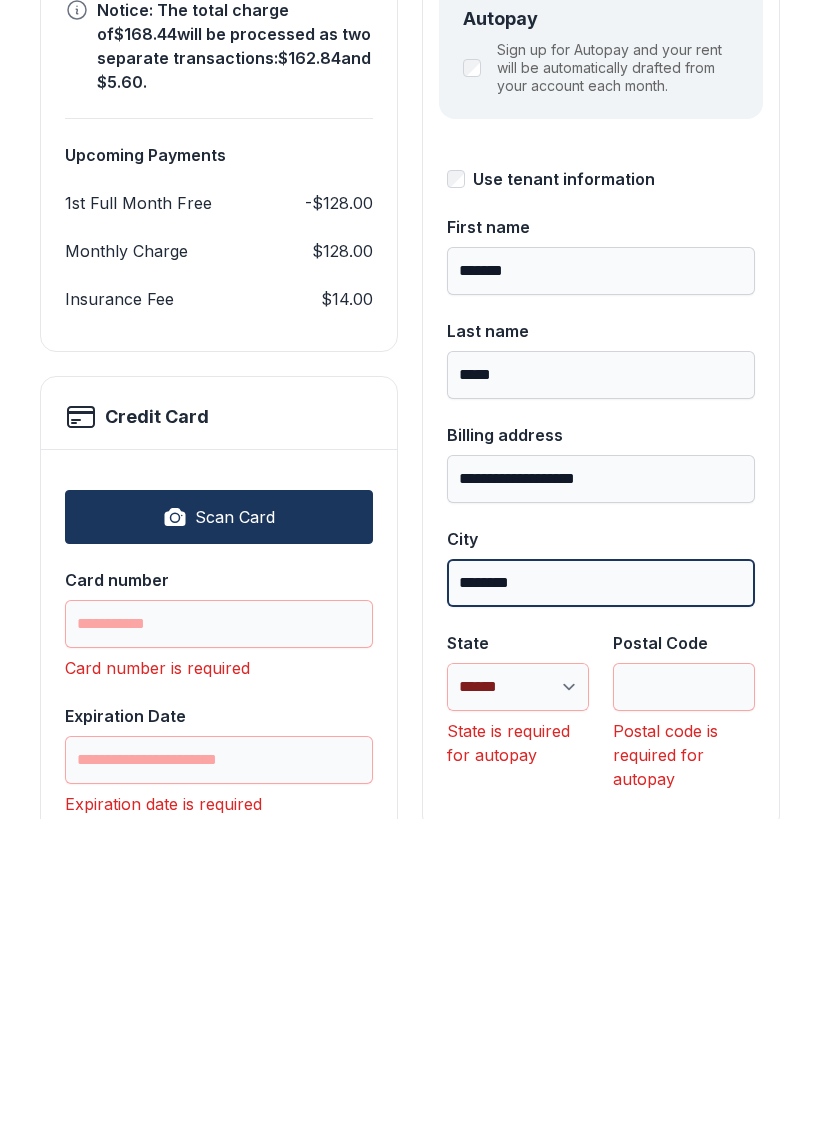 type on "********" 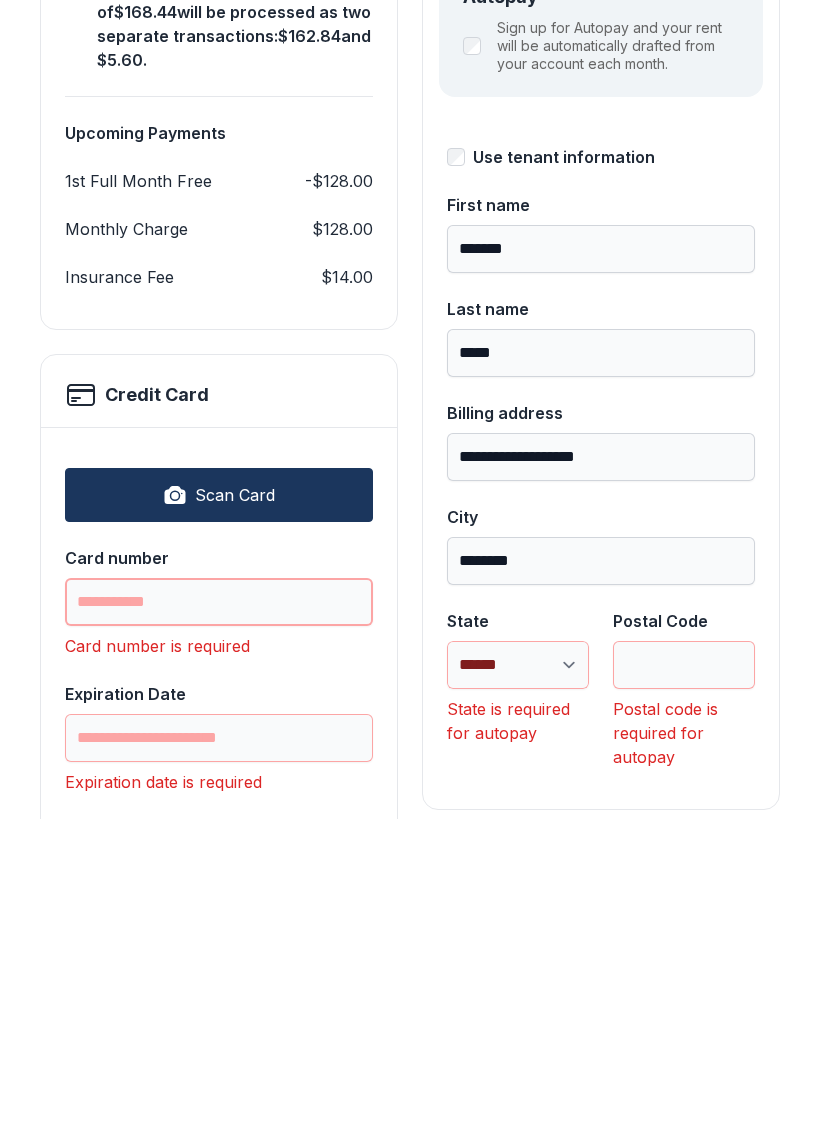 scroll, scrollTop: 271, scrollLeft: 0, axis: vertical 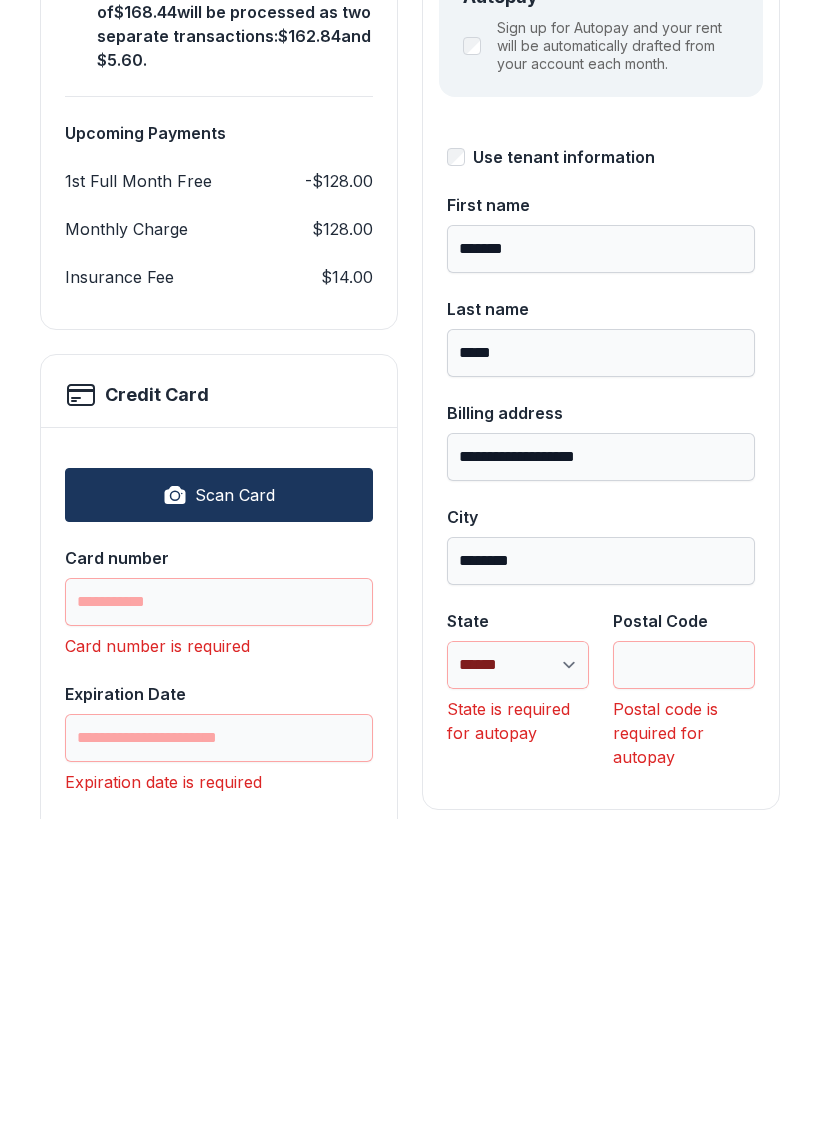 click on "**********" at bounding box center (518, 982) 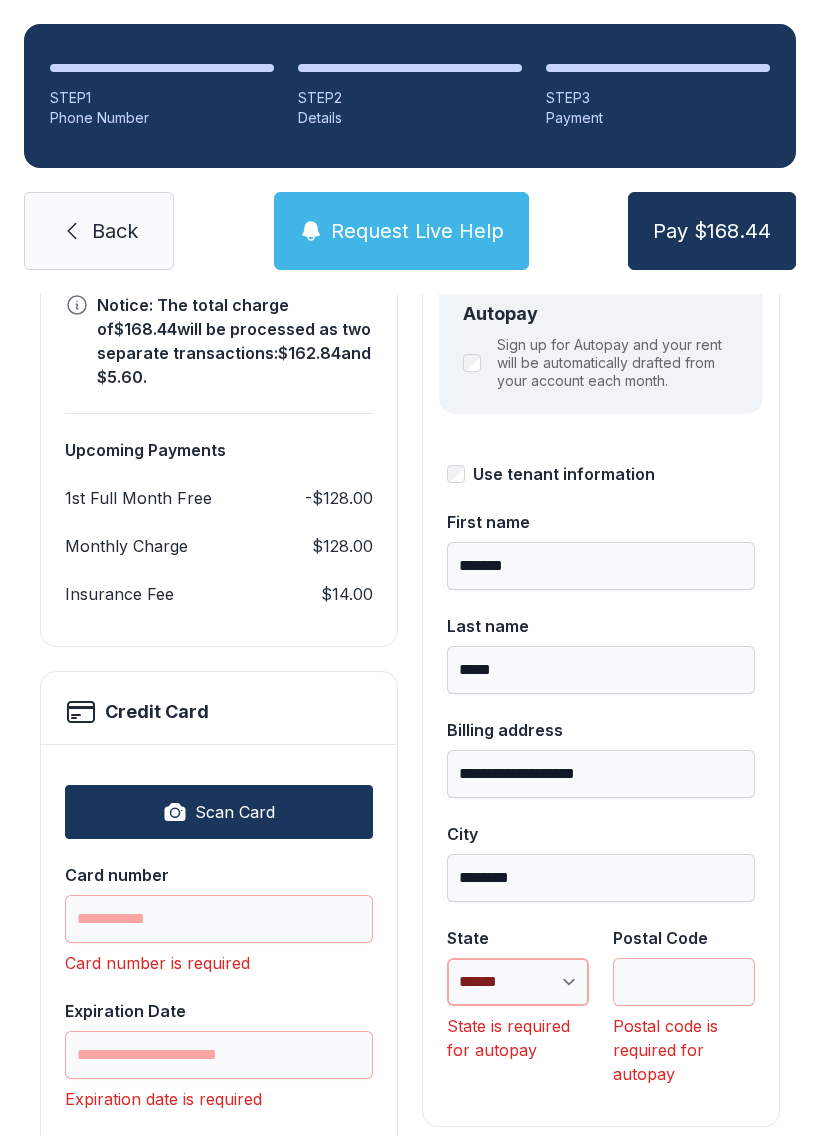 click on "**********" at bounding box center [518, 982] 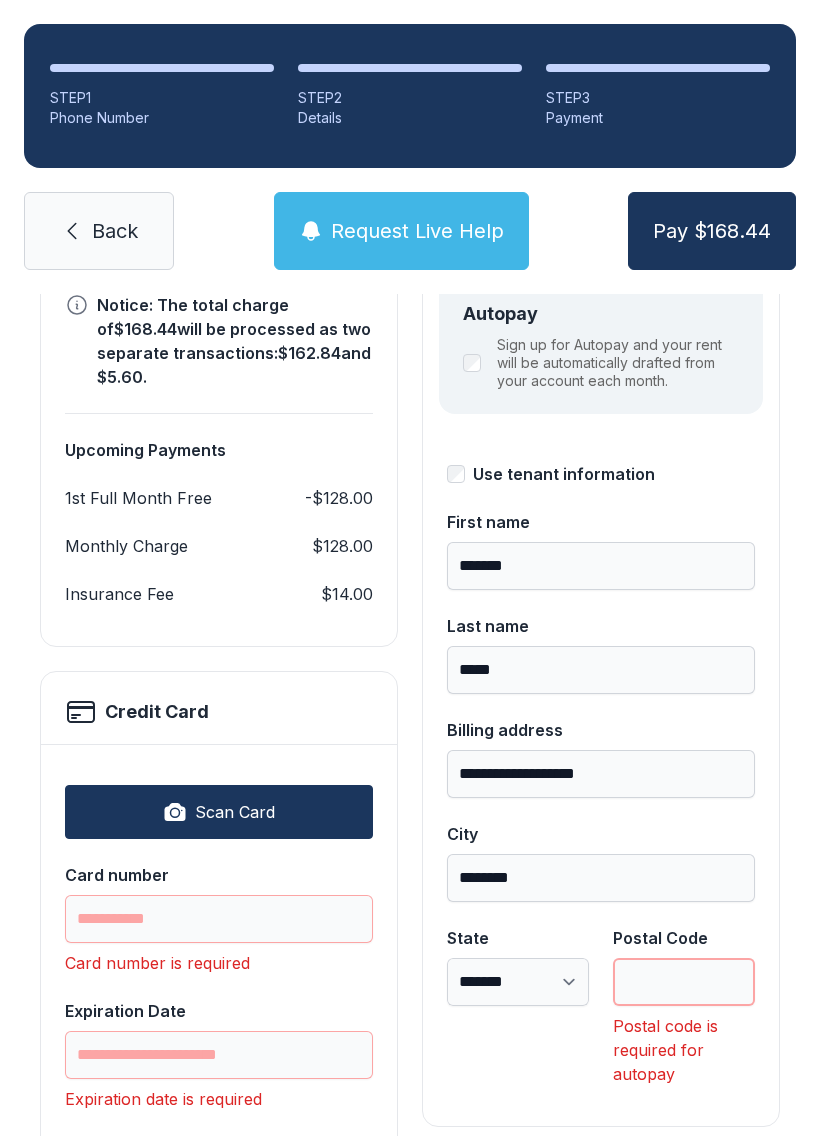 click on "Postal Code" at bounding box center [684, 982] 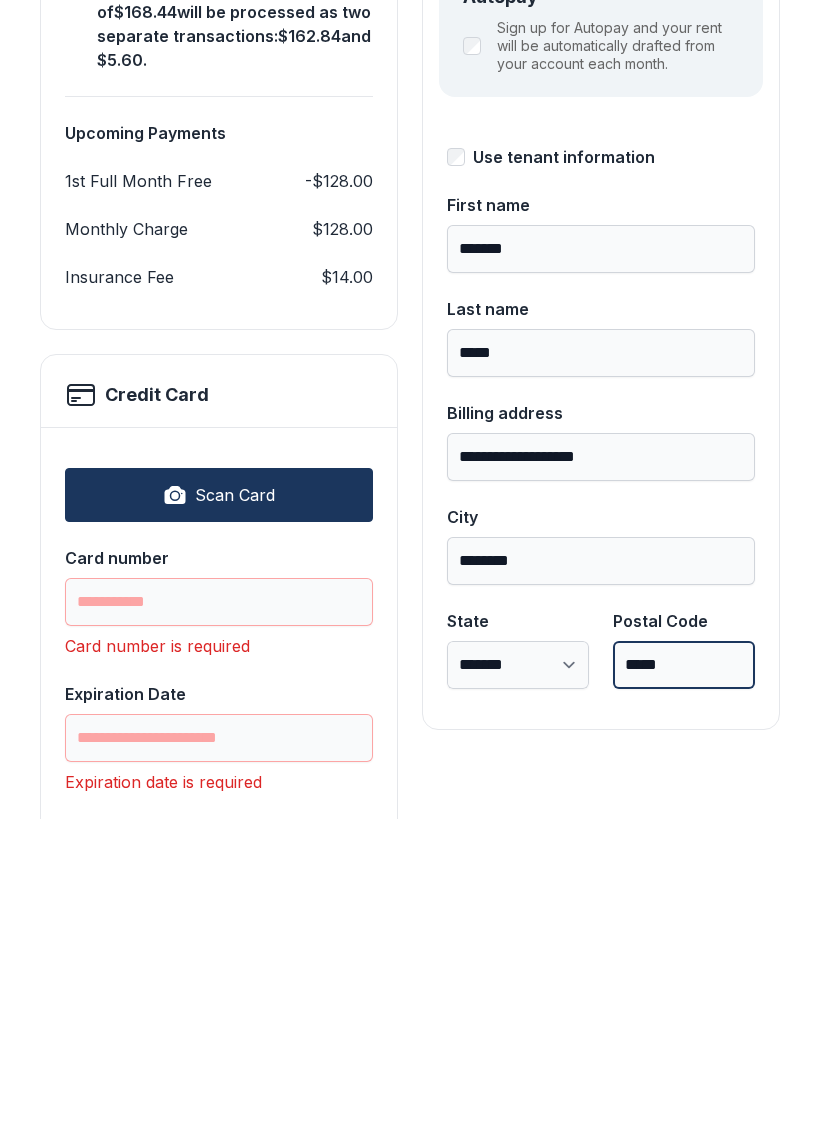 type on "*****" 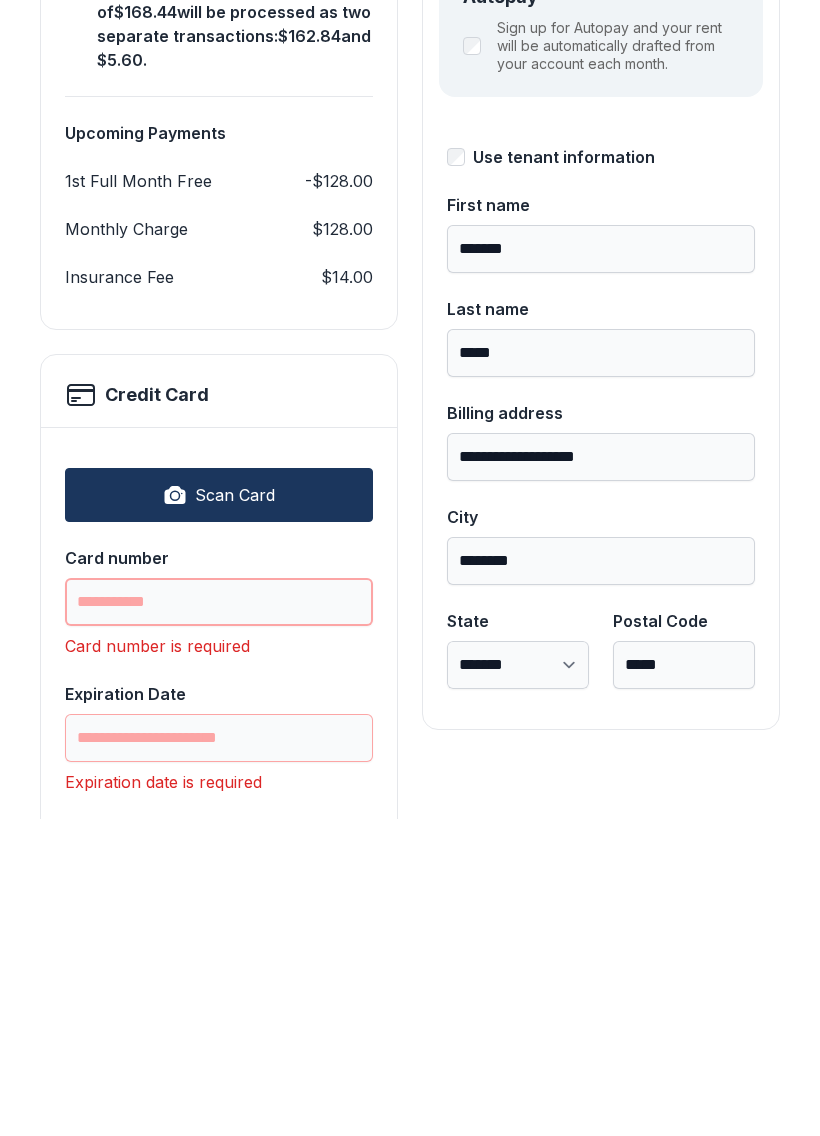click on "Card number" at bounding box center [219, 919] 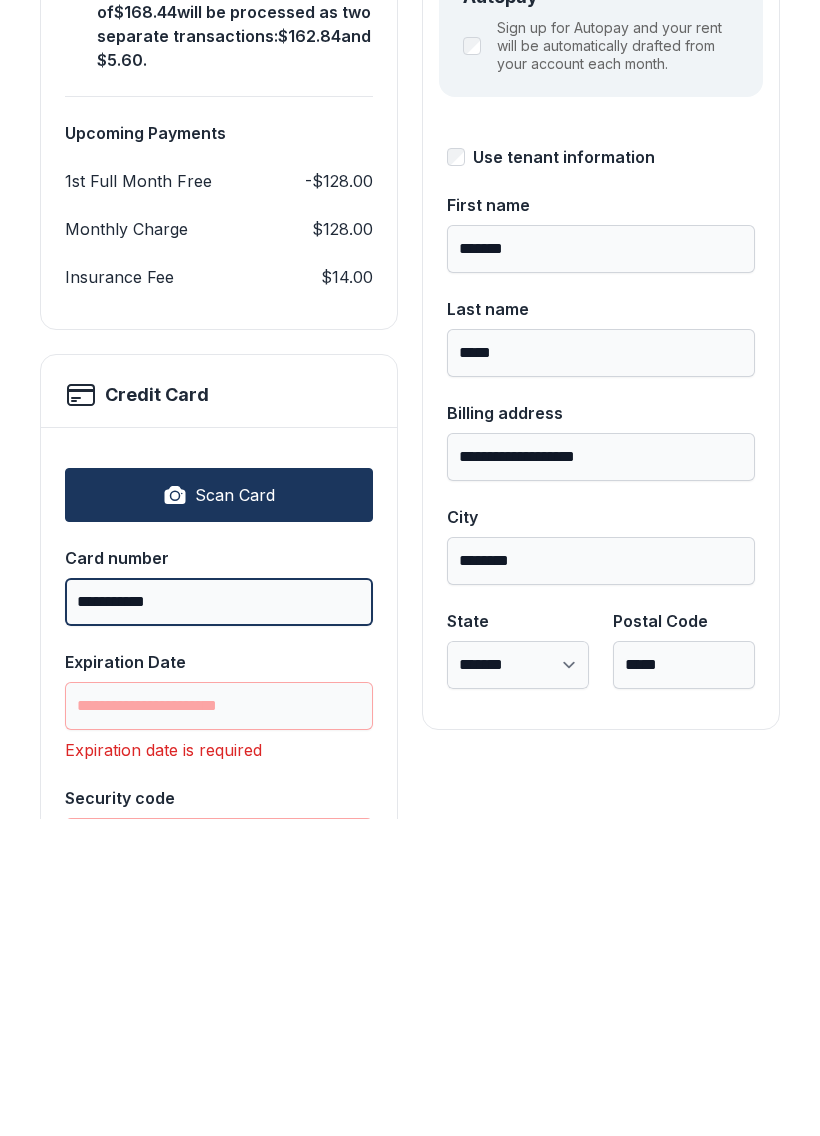 type on "**********" 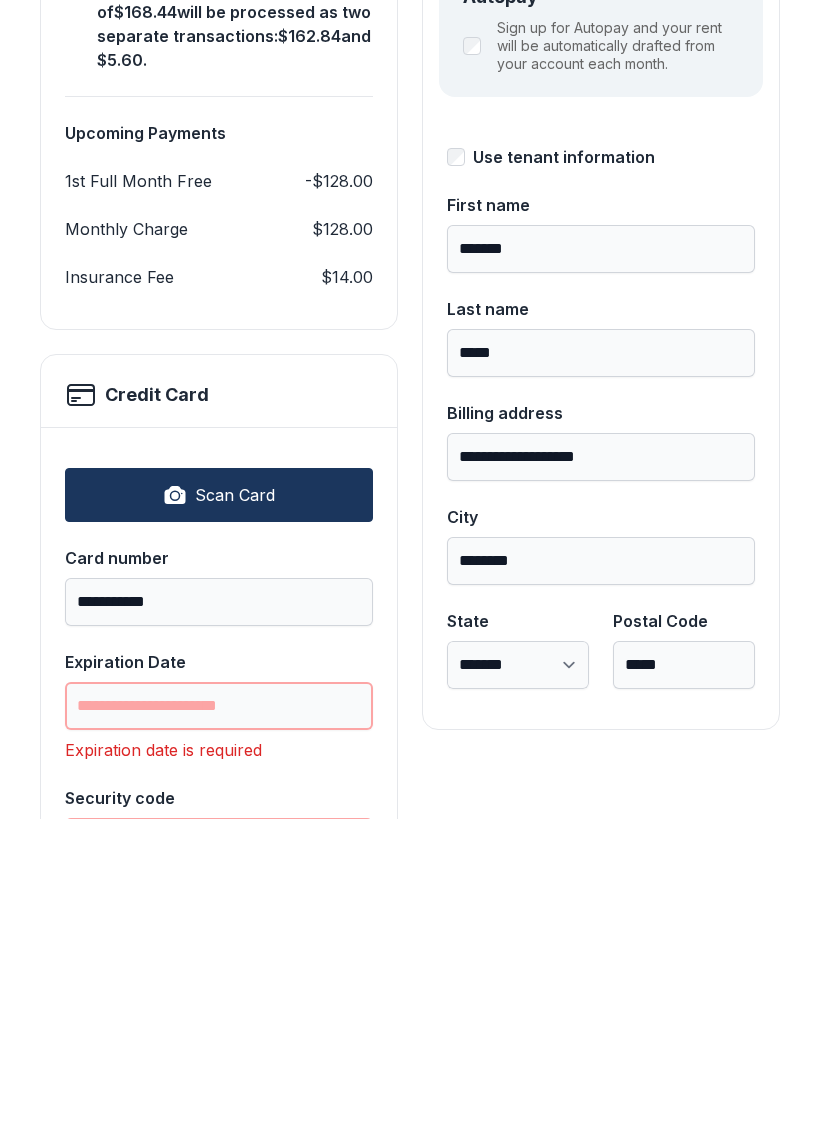 click on "Expiration Date" at bounding box center [219, 1023] 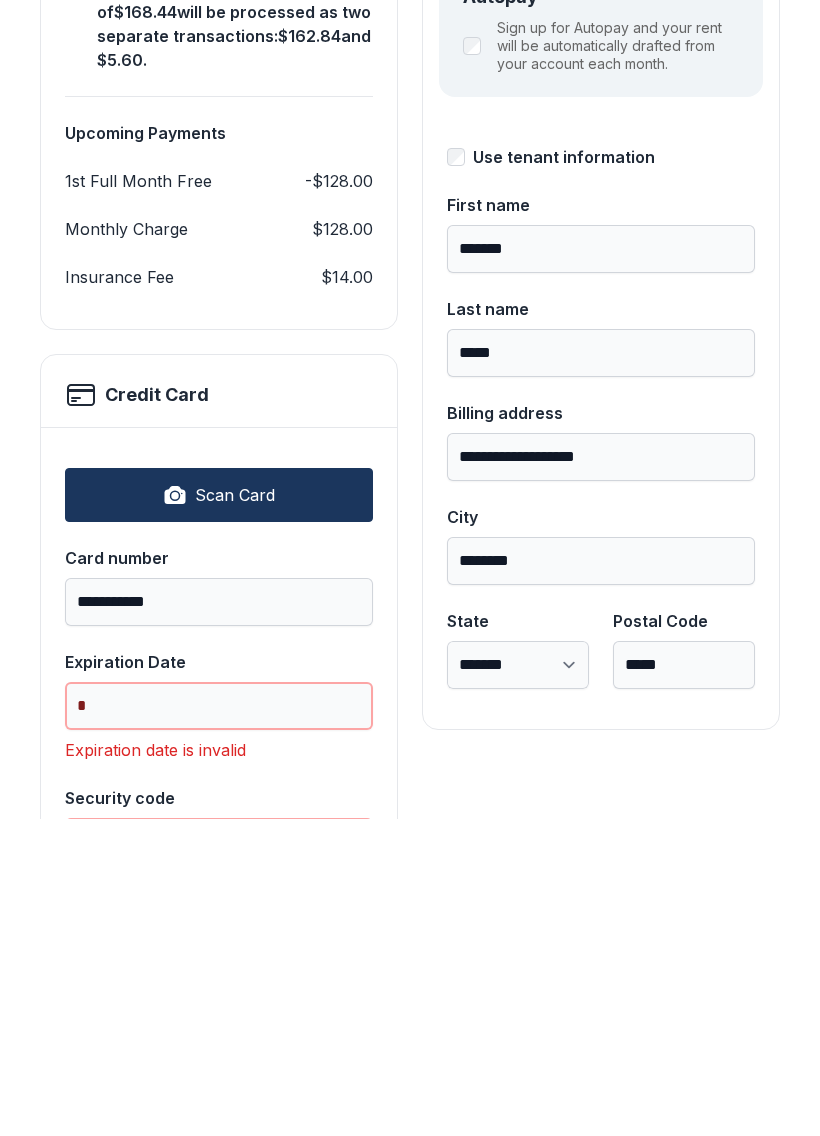 type on "***" 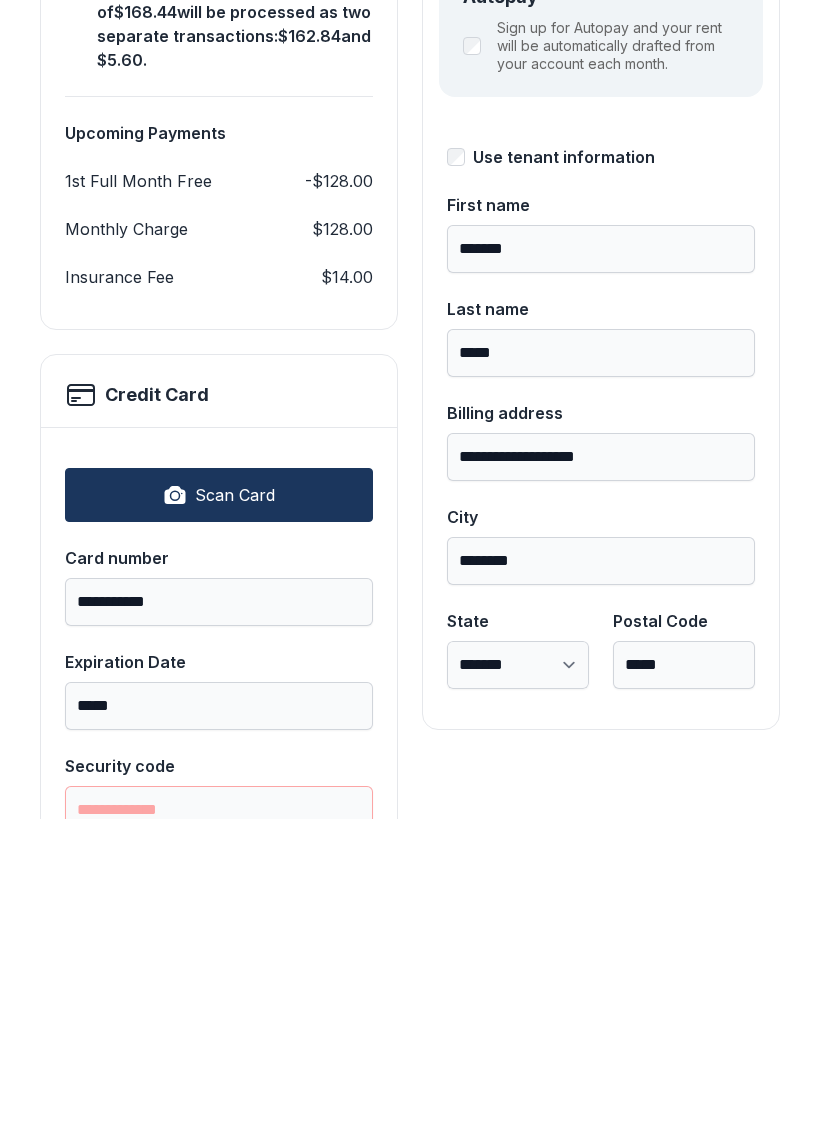 click on "Security code" at bounding box center (219, 1127) 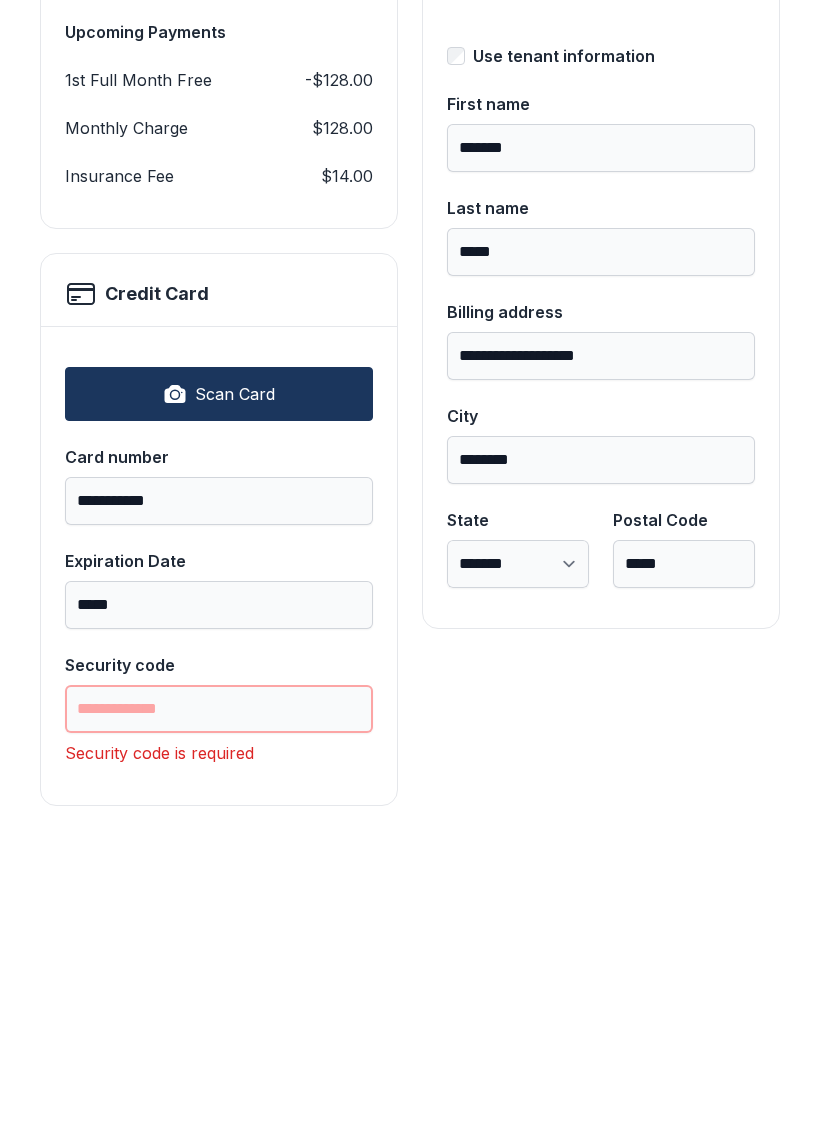scroll, scrollTop: 371, scrollLeft: 0, axis: vertical 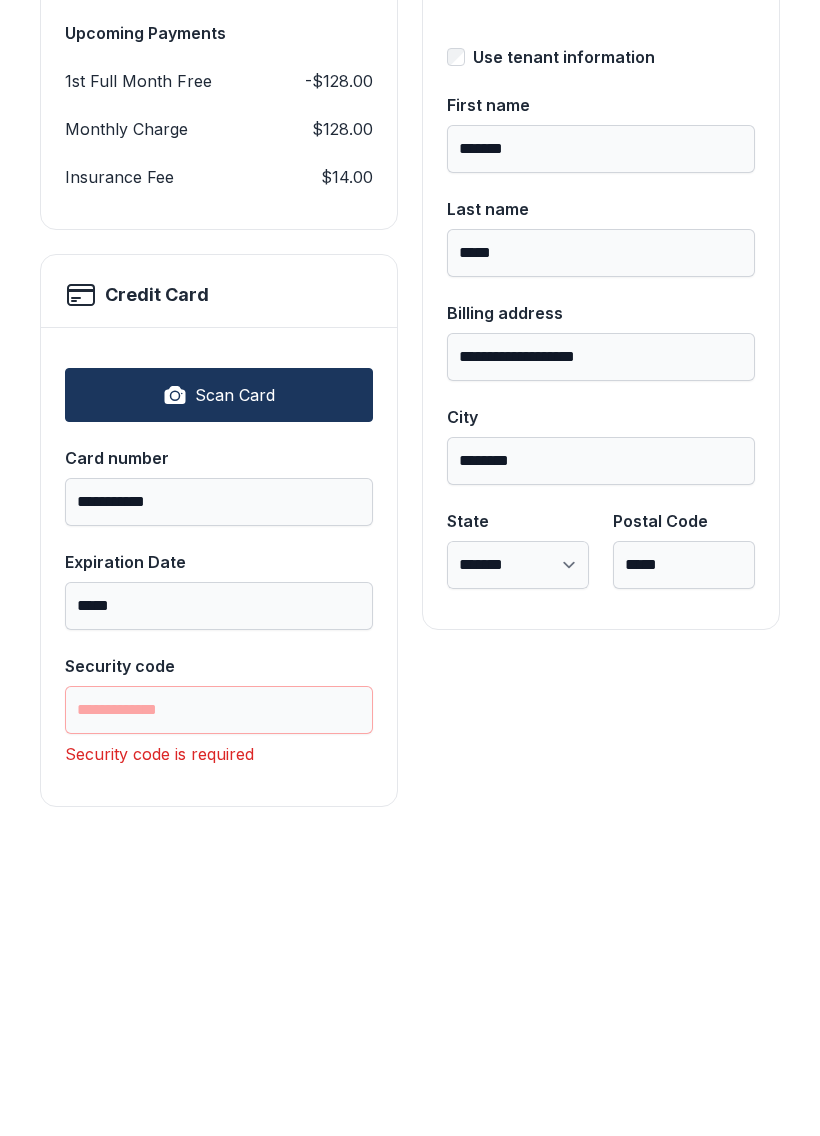 click on "**********" at bounding box center [219, 819] 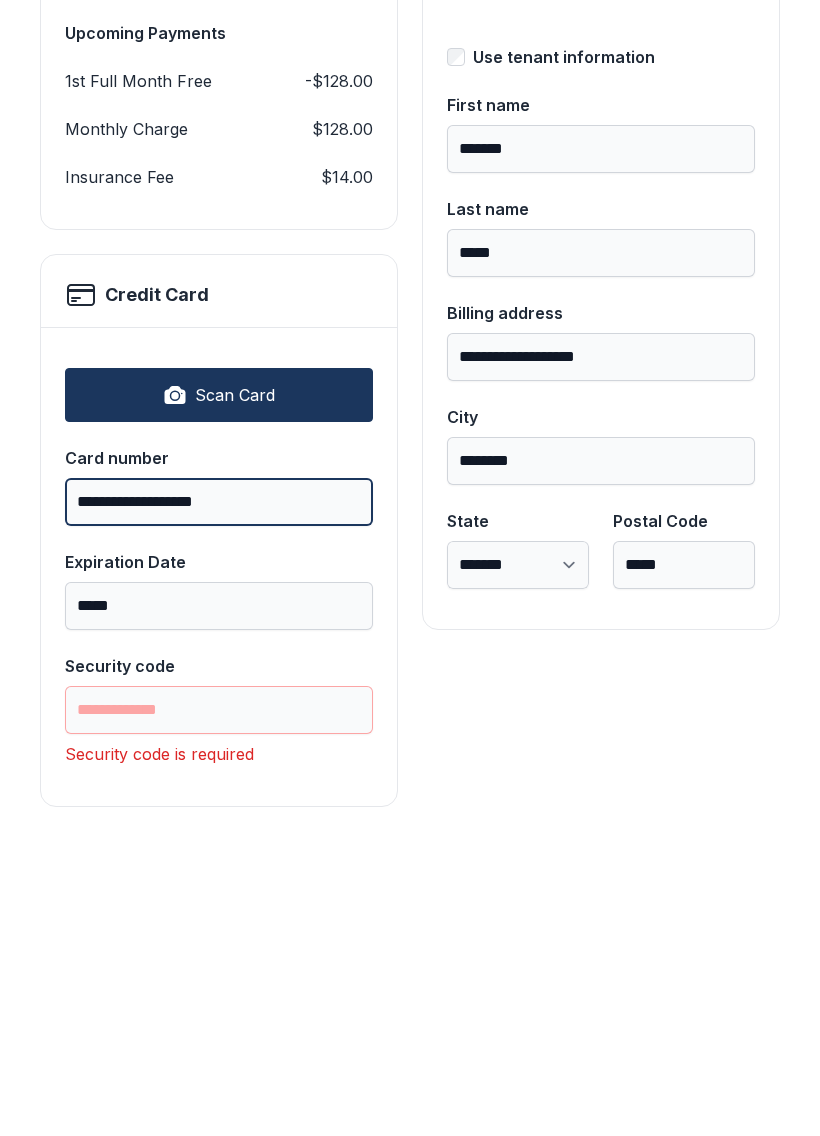 type on "**********" 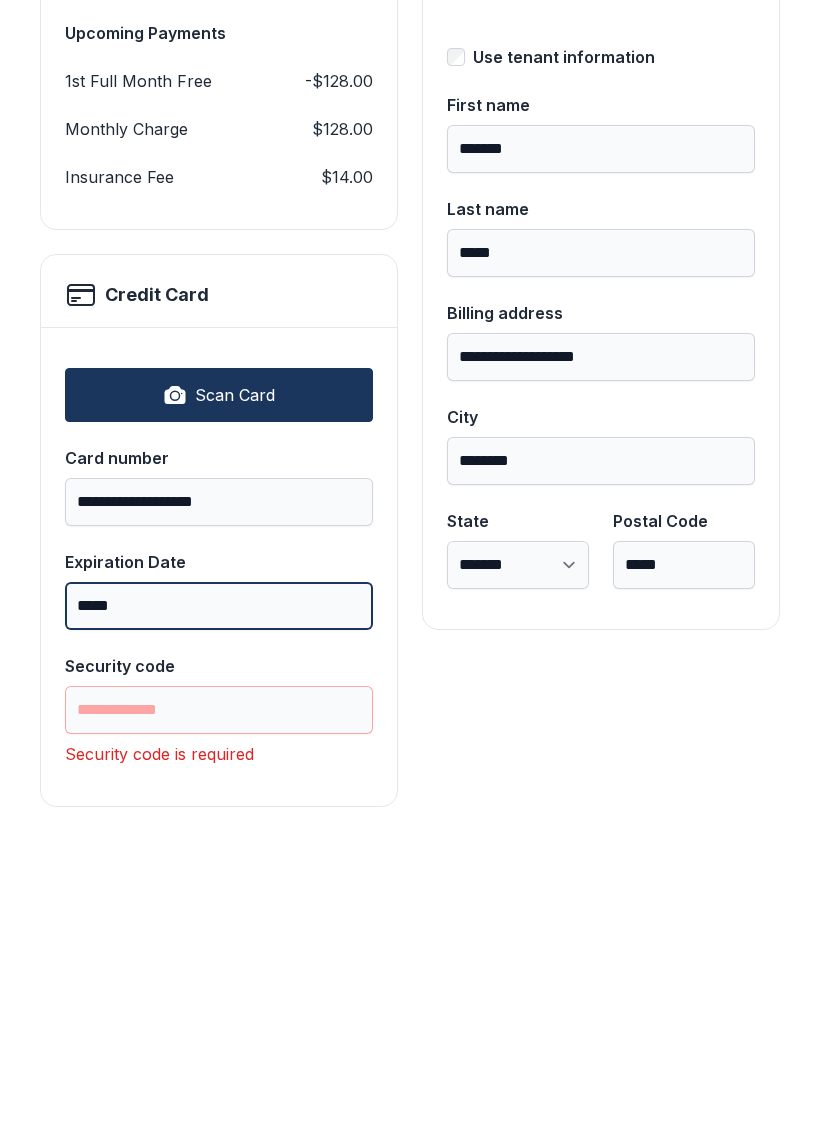 click on "*****" at bounding box center (219, 923) 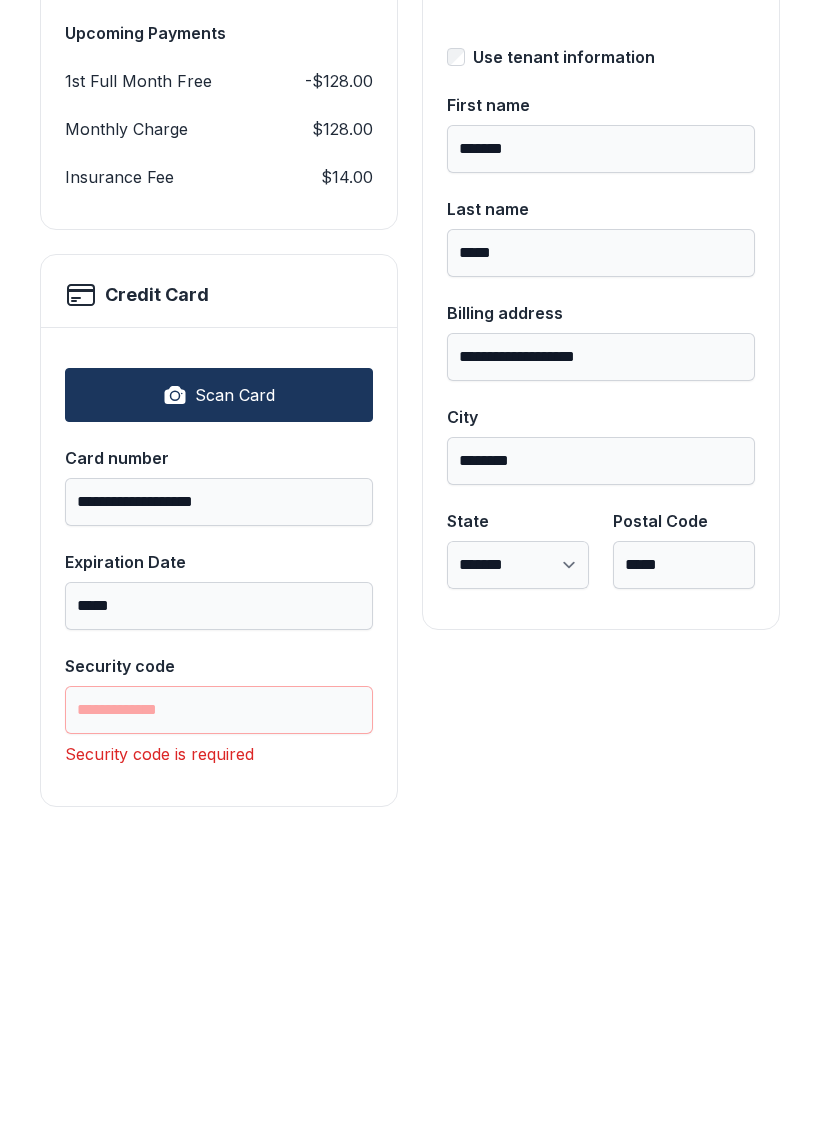 click on "Security code" at bounding box center [219, 1027] 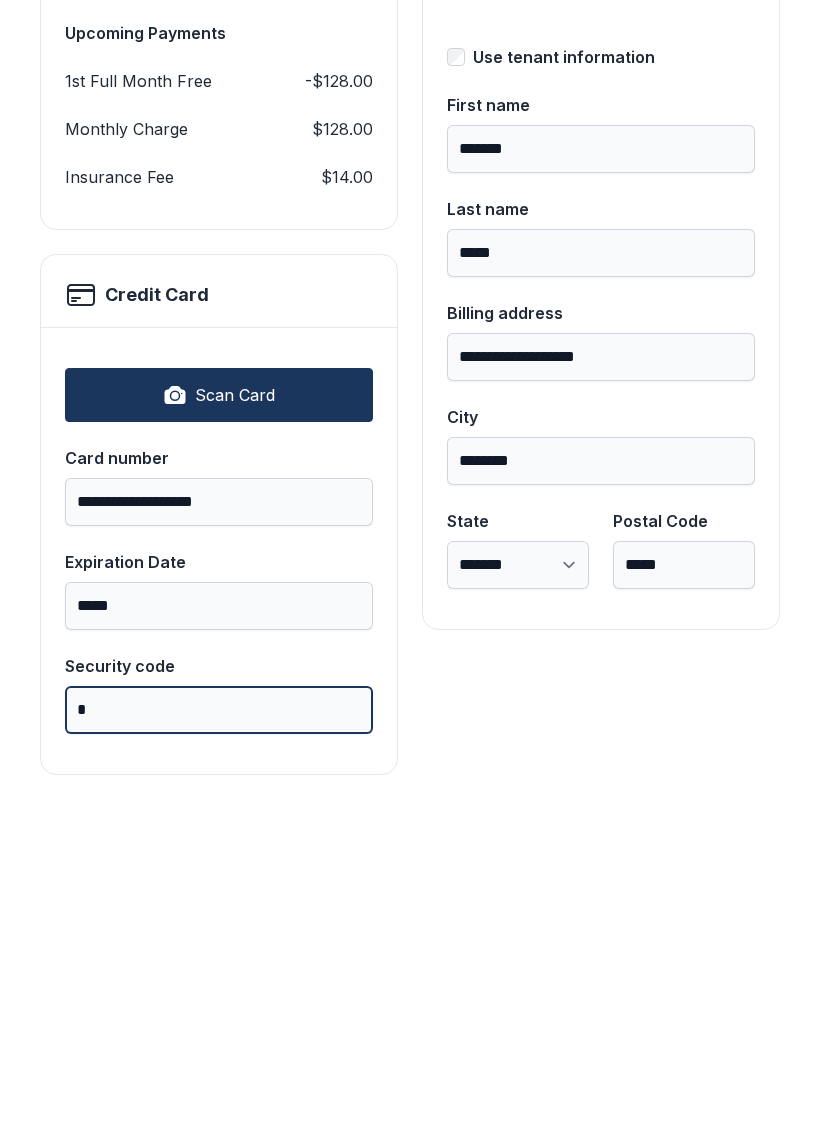 scroll, scrollTop: 339, scrollLeft: 0, axis: vertical 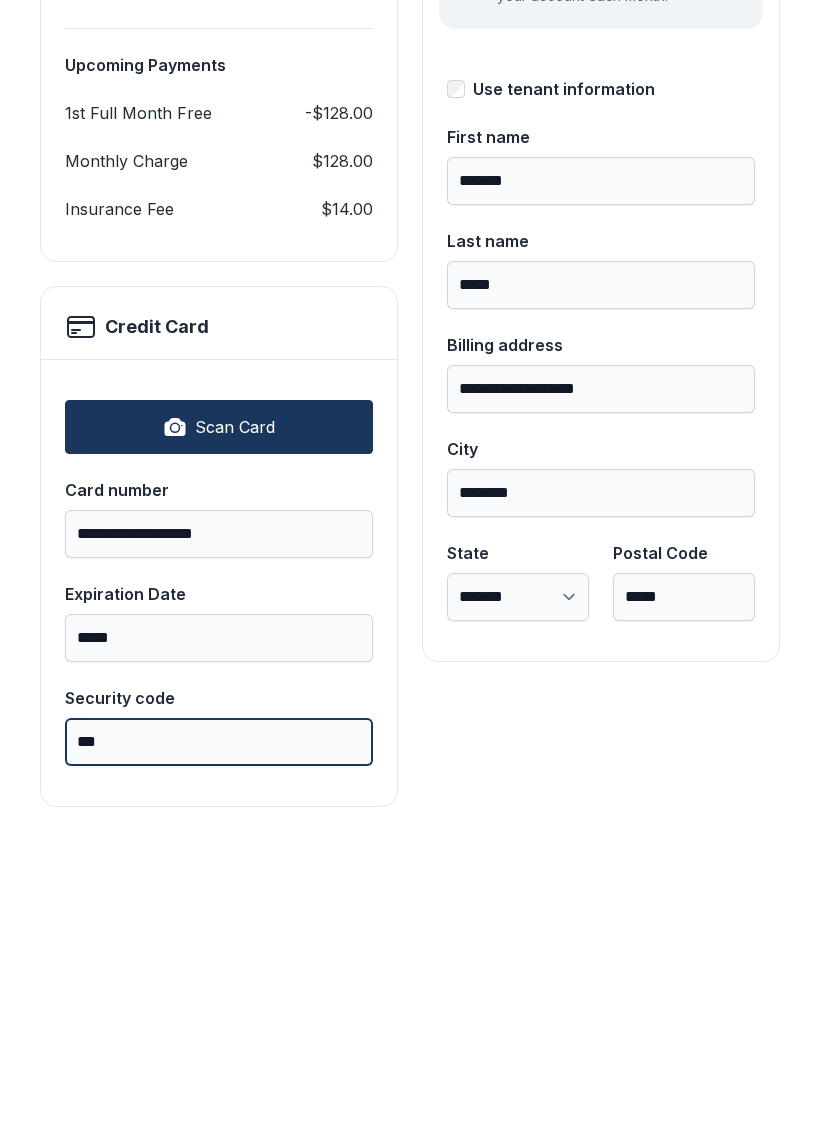 type on "***" 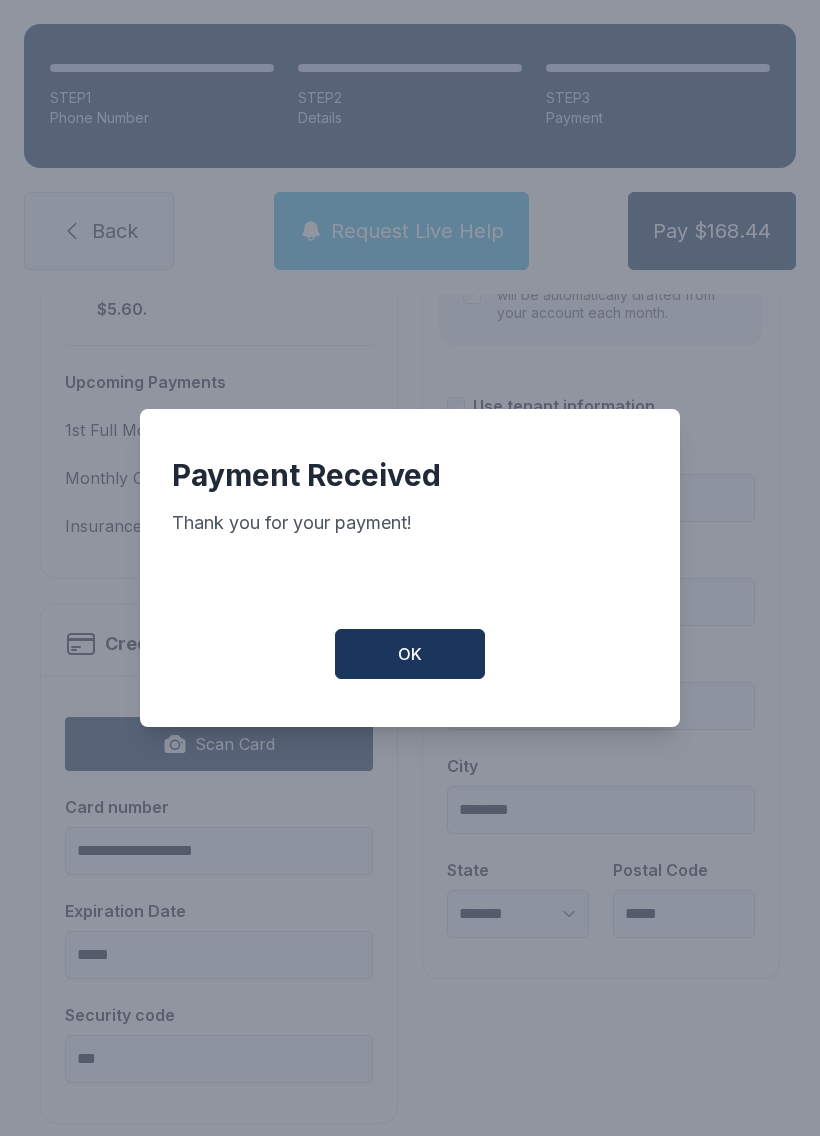 click on "OK" at bounding box center [410, 654] 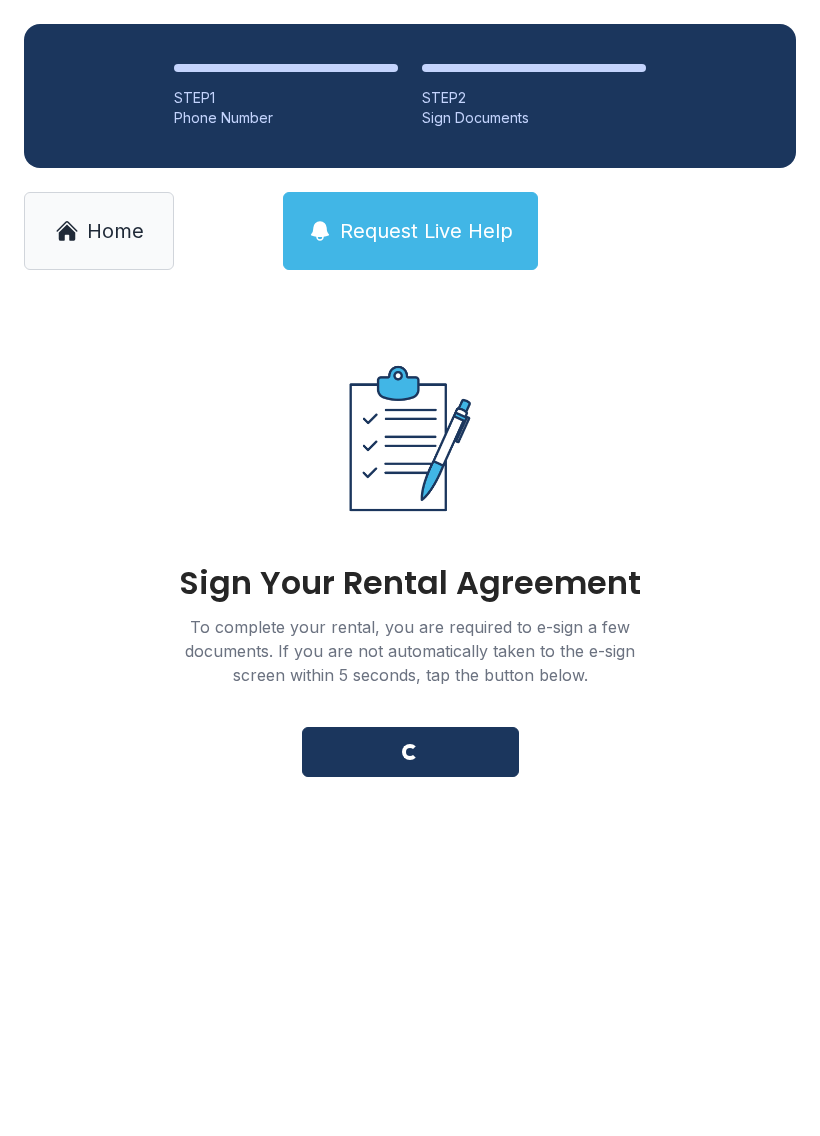 scroll, scrollTop: 0, scrollLeft: 0, axis: both 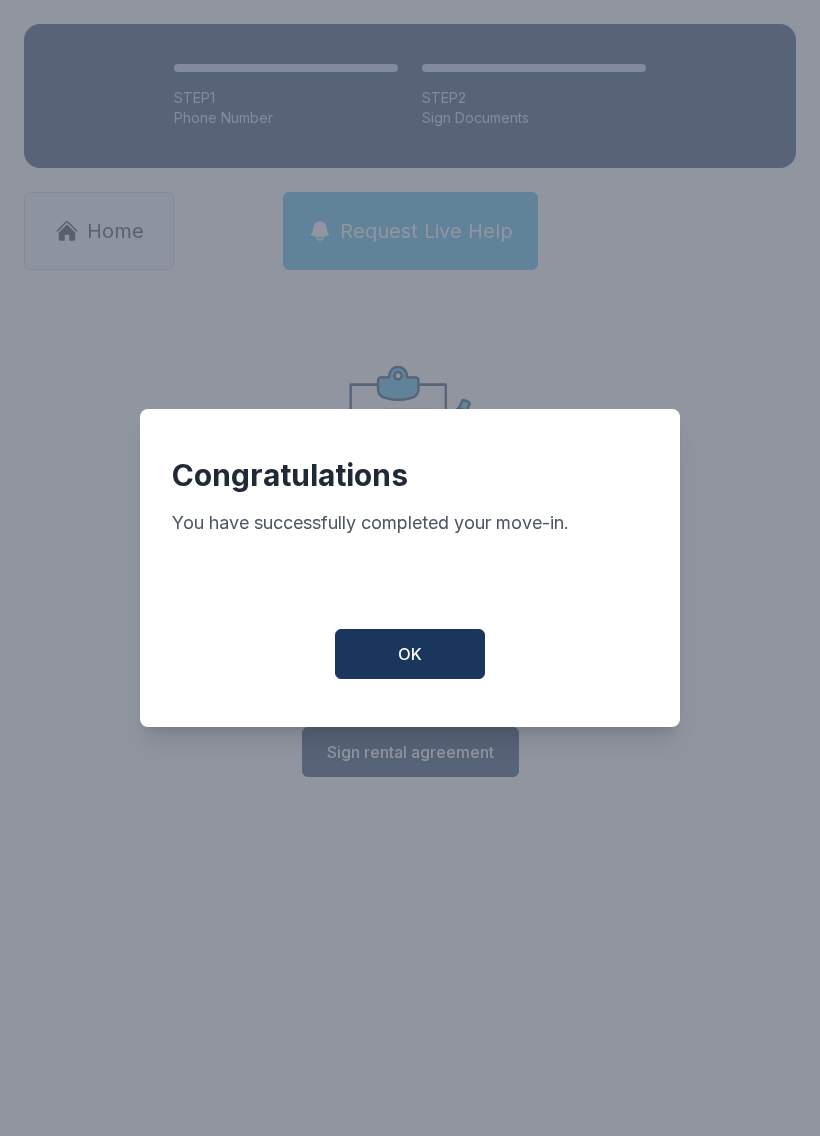 click on "OK" at bounding box center (410, 654) 